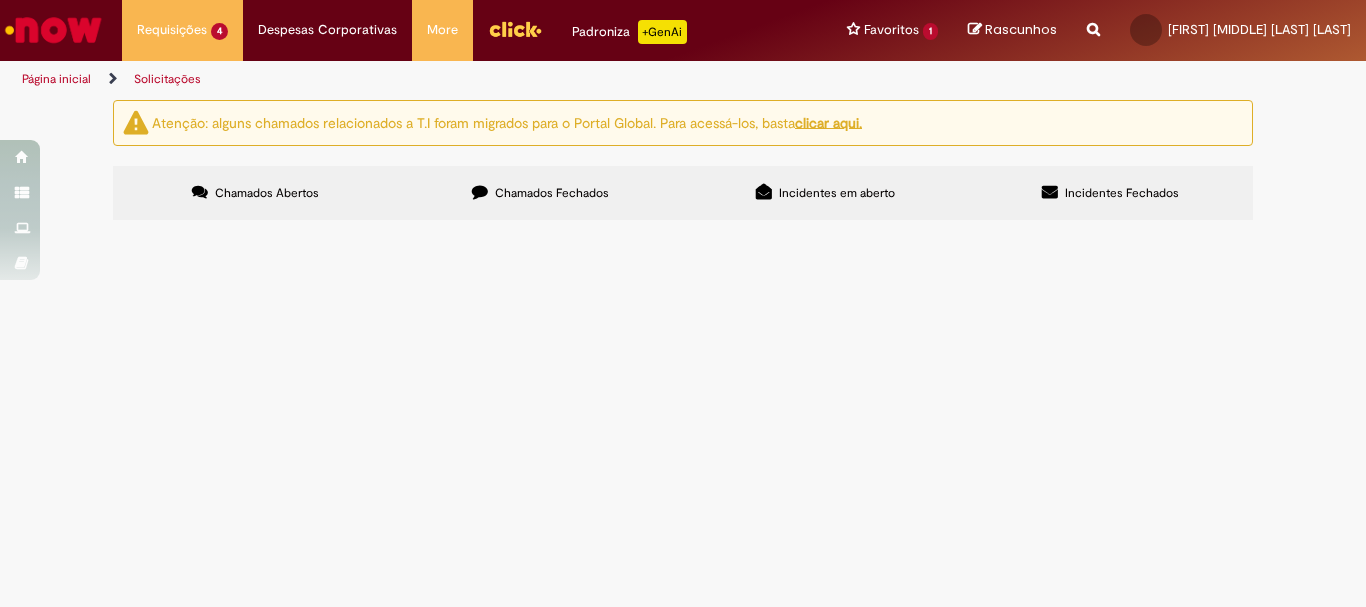 scroll, scrollTop: 0, scrollLeft: 0, axis: both 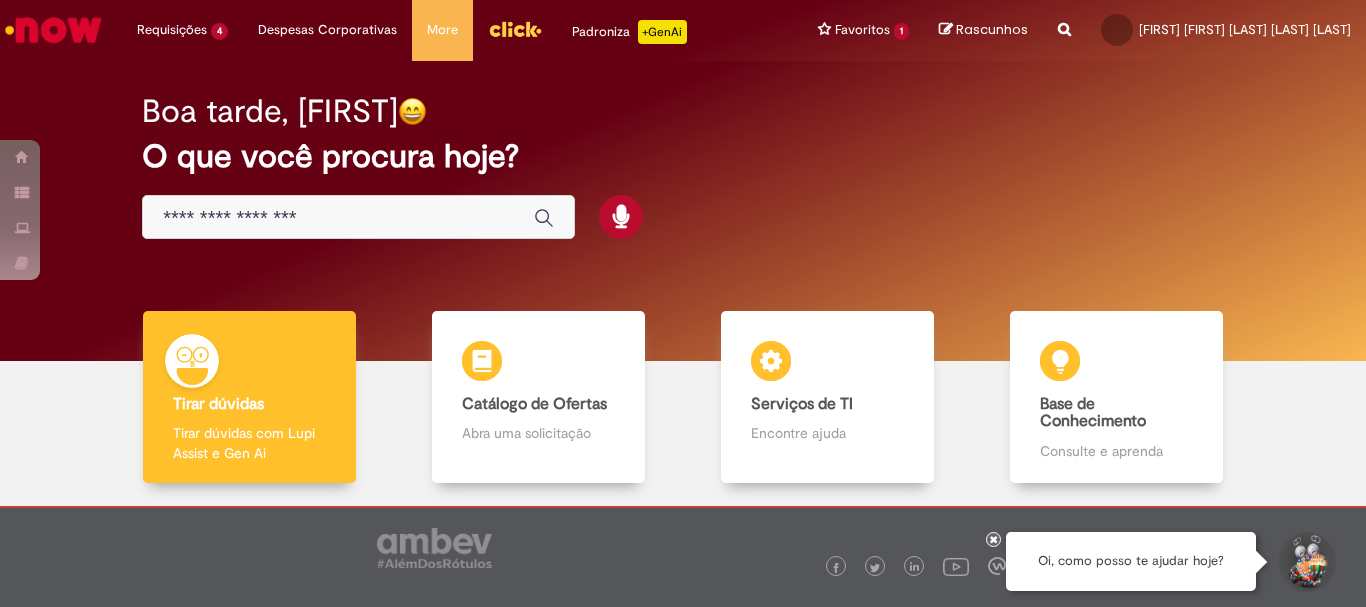click at bounding box center [338, 218] 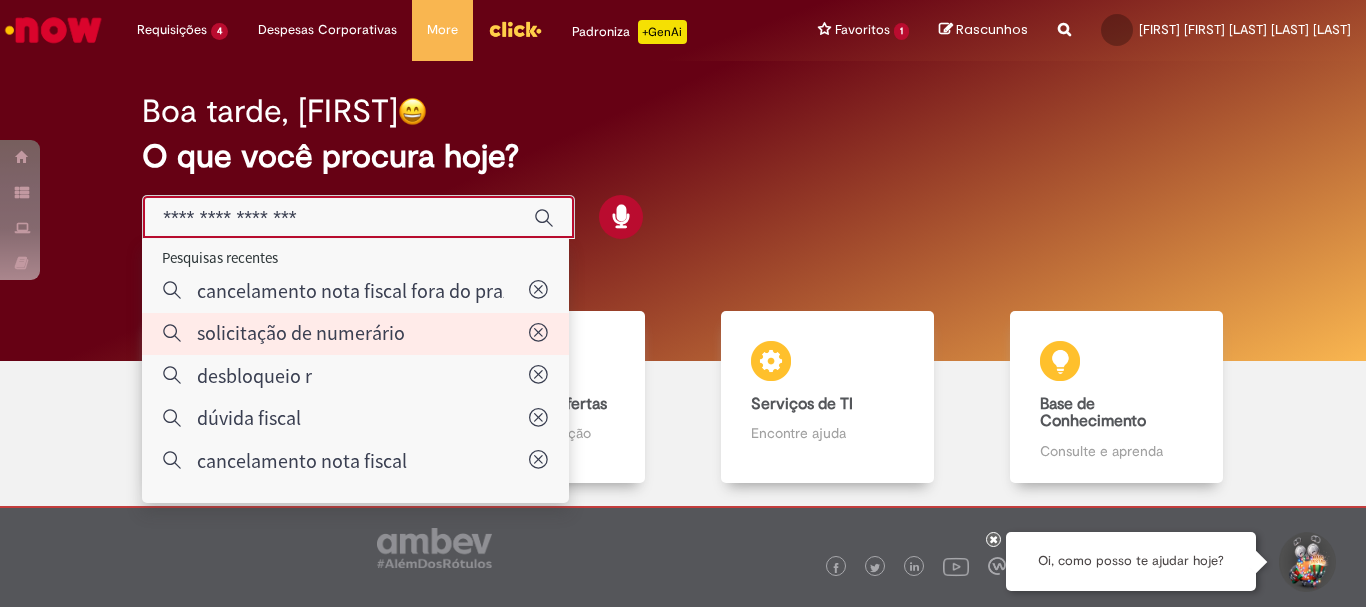 type on "**********" 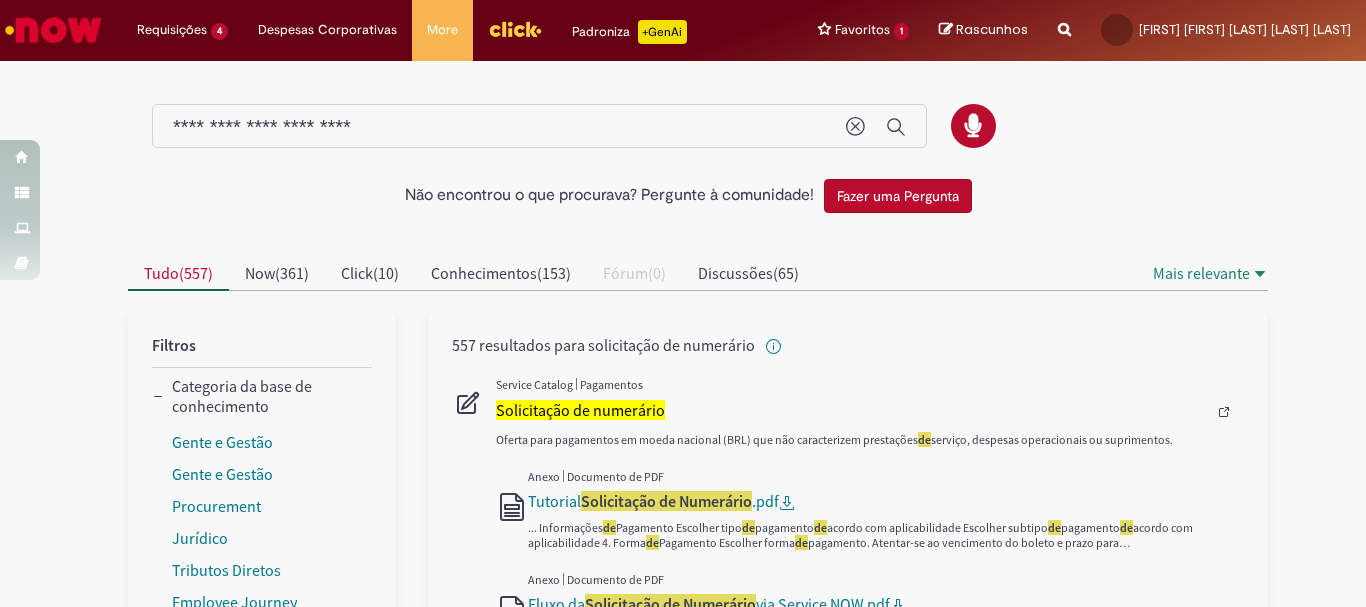scroll, scrollTop: 200, scrollLeft: 0, axis: vertical 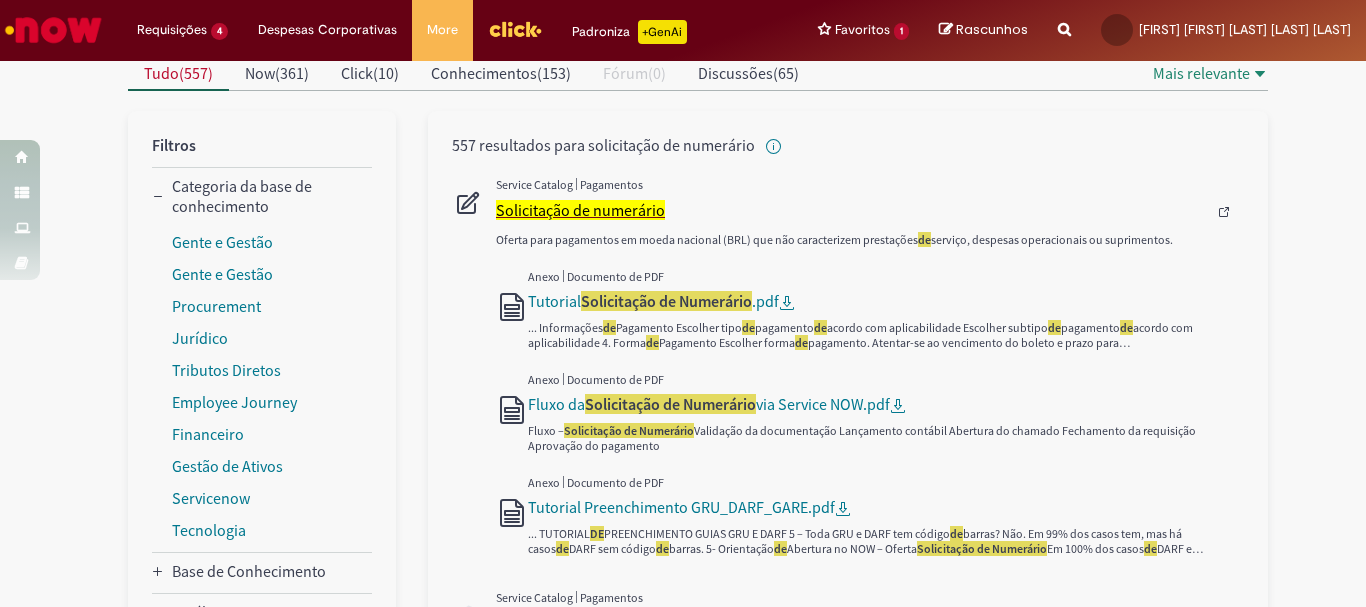 click on "Solicitação de numerário" at bounding box center (580, 210) 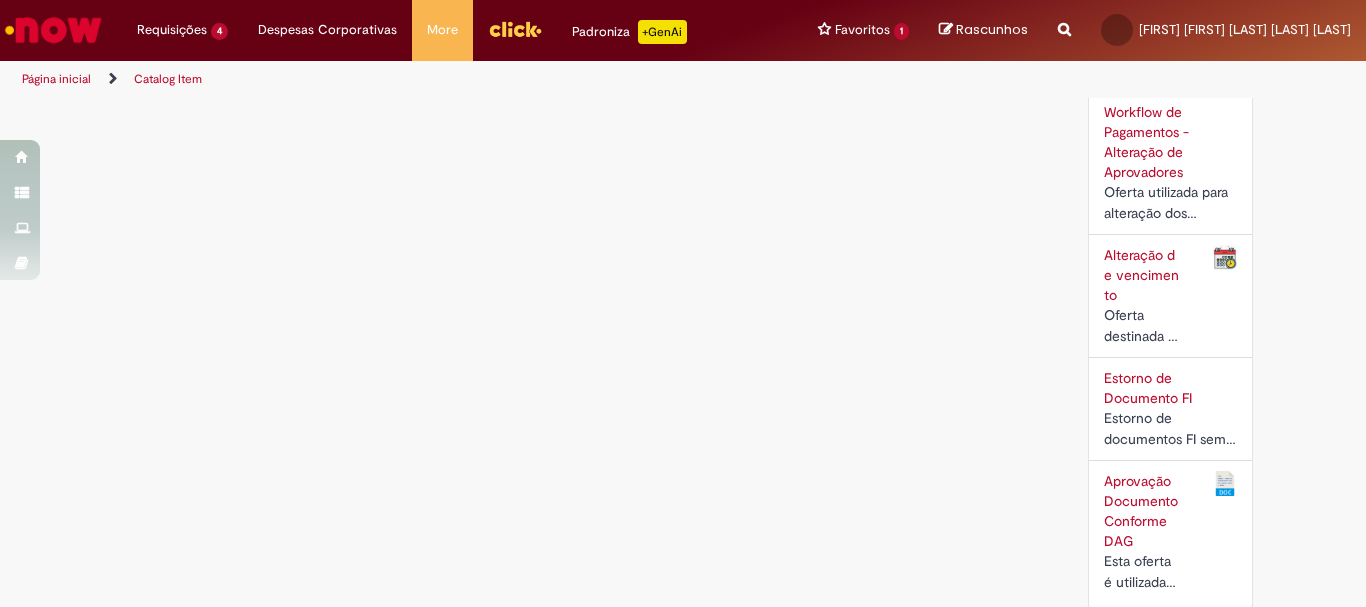 scroll, scrollTop: 0, scrollLeft: 0, axis: both 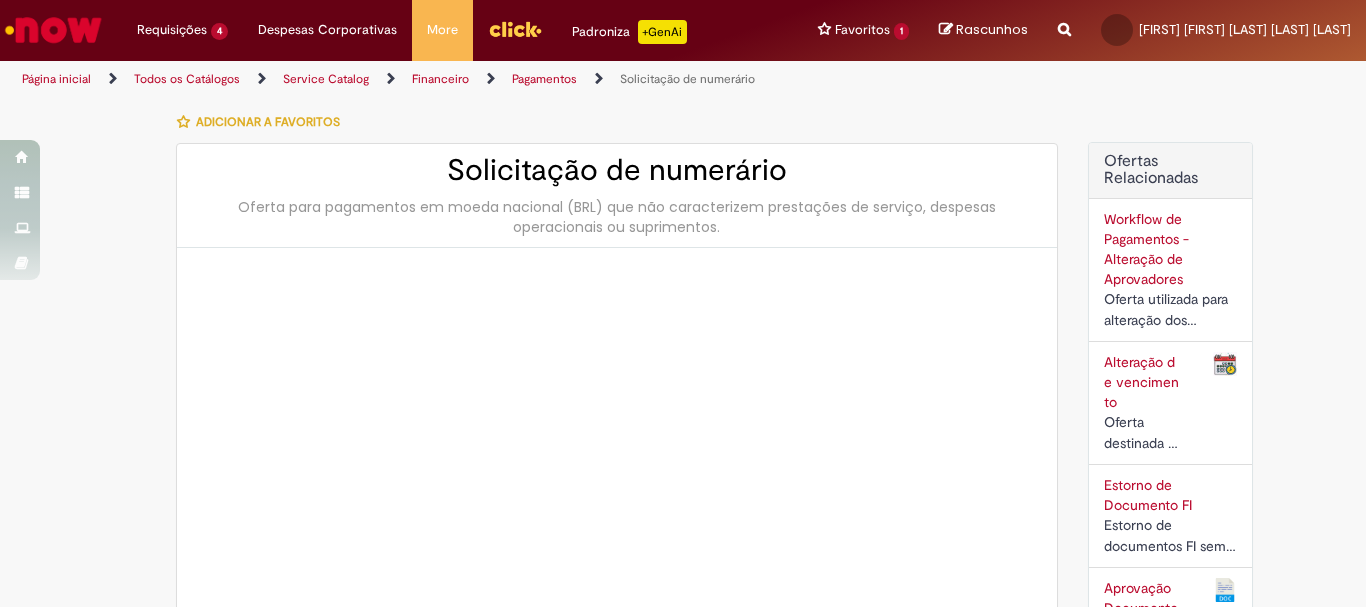 type on "********" 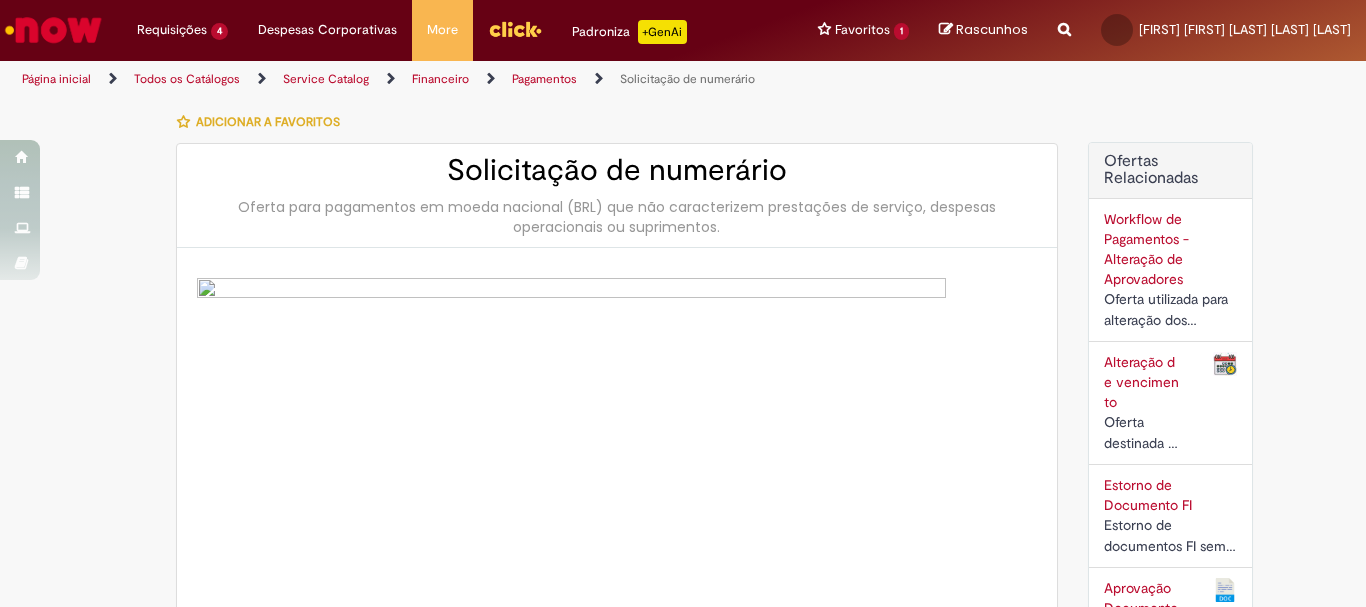 type on "**********" 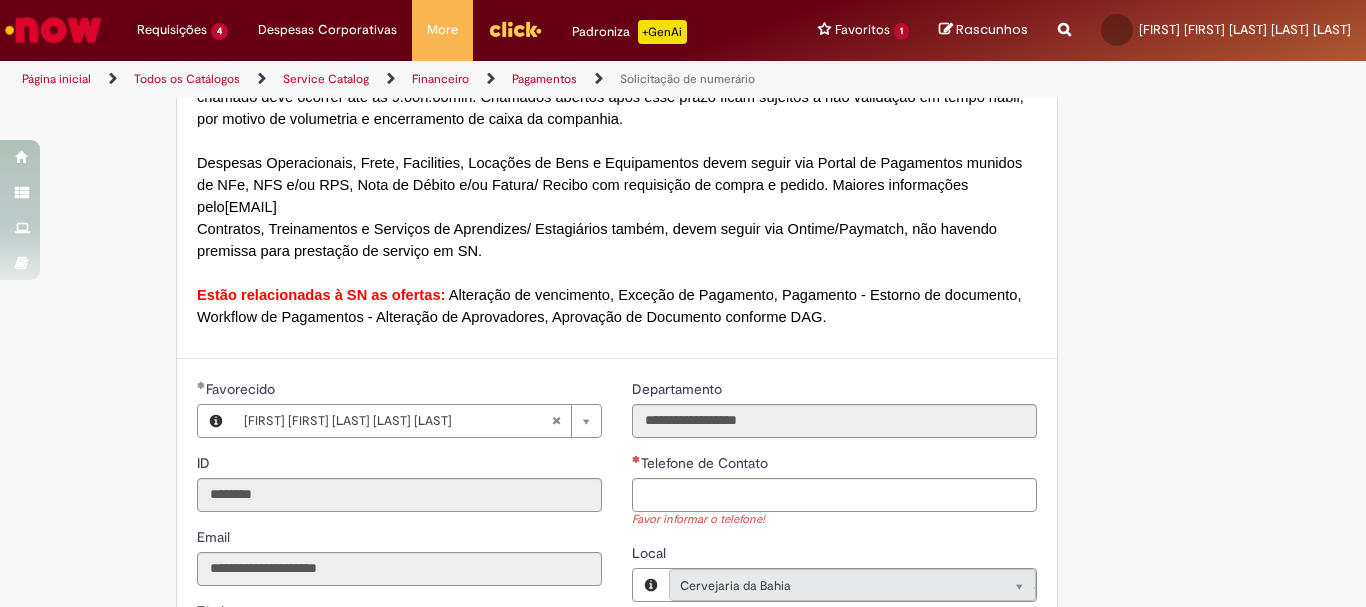 scroll, scrollTop: 1700, scrollLeft: 0, axis: vertical 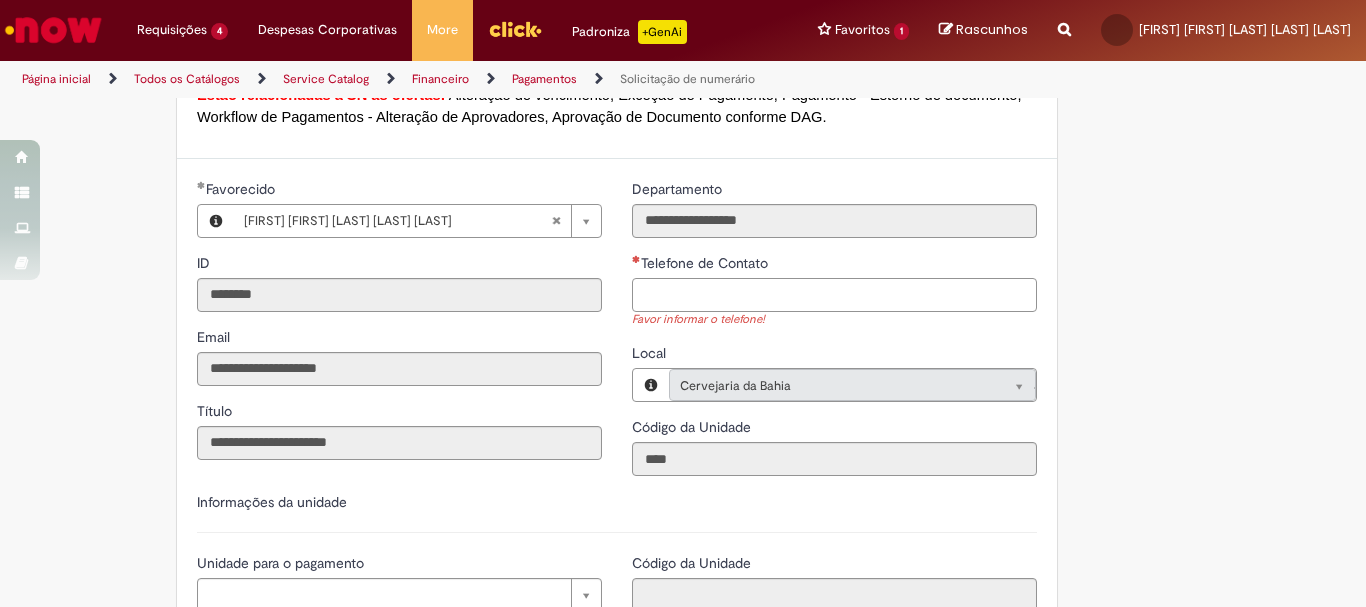 click on "Telefone de Contato" at bounding box center (834, 295) 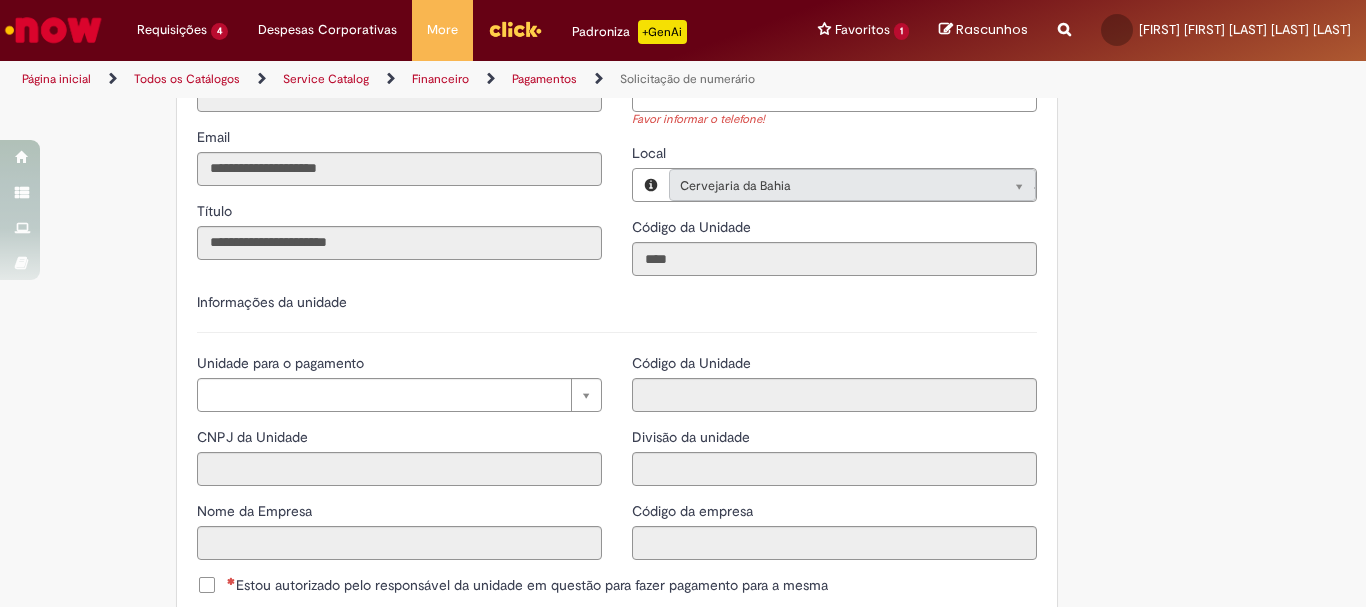 scroll, scrollTop: 2000, scrollLeft: 0, axis: vertical 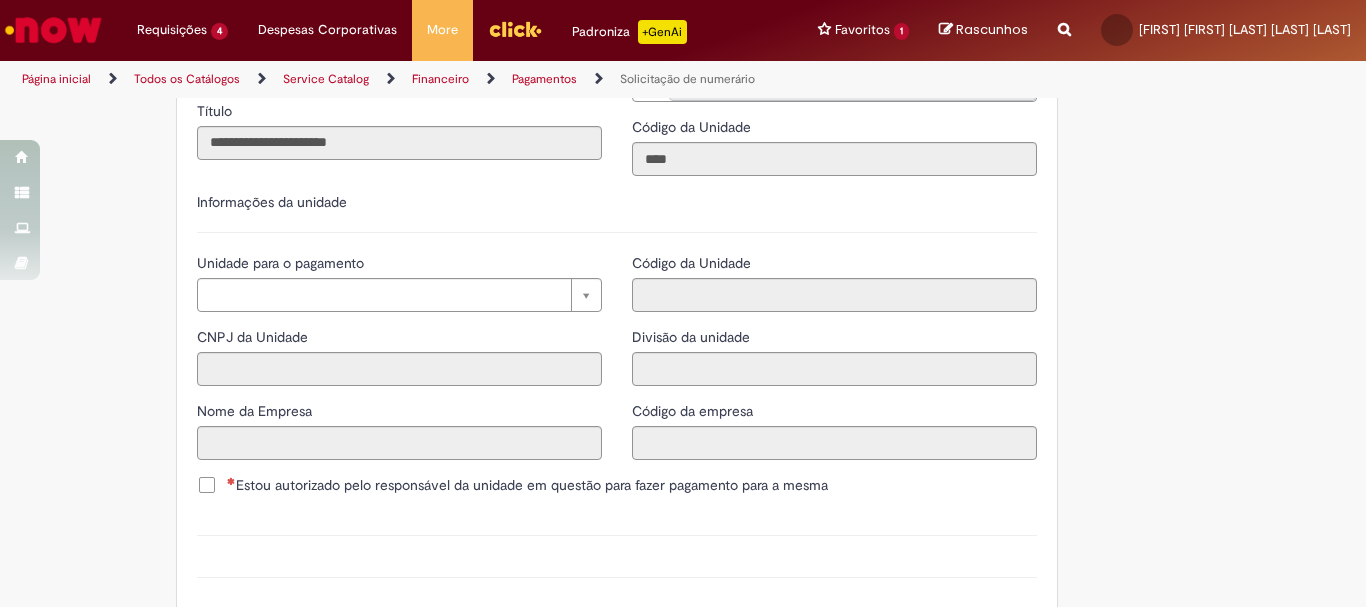 type on "**********" 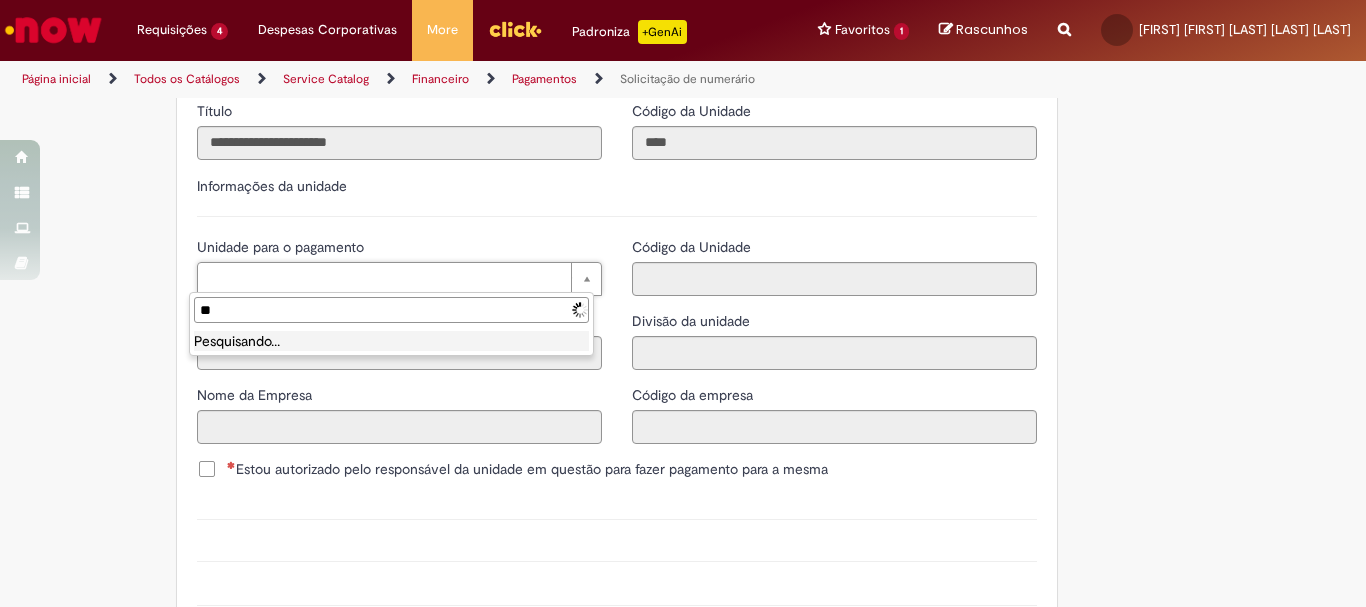type on "*" 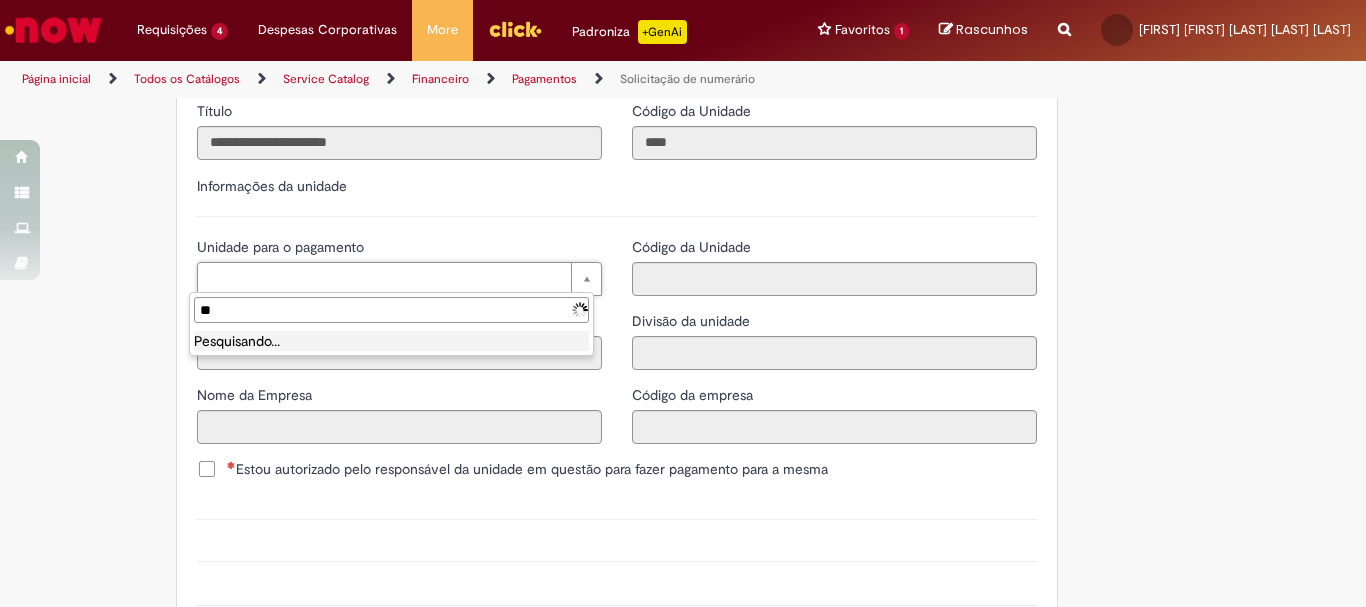 type on "*" 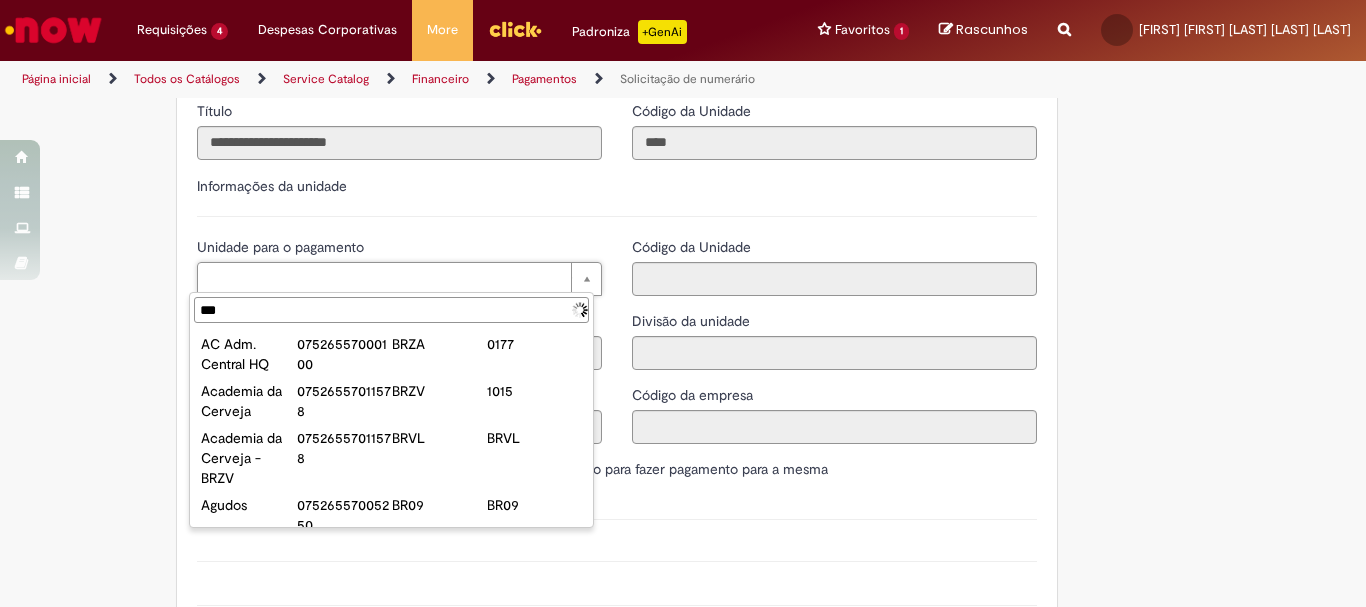 type on "****" 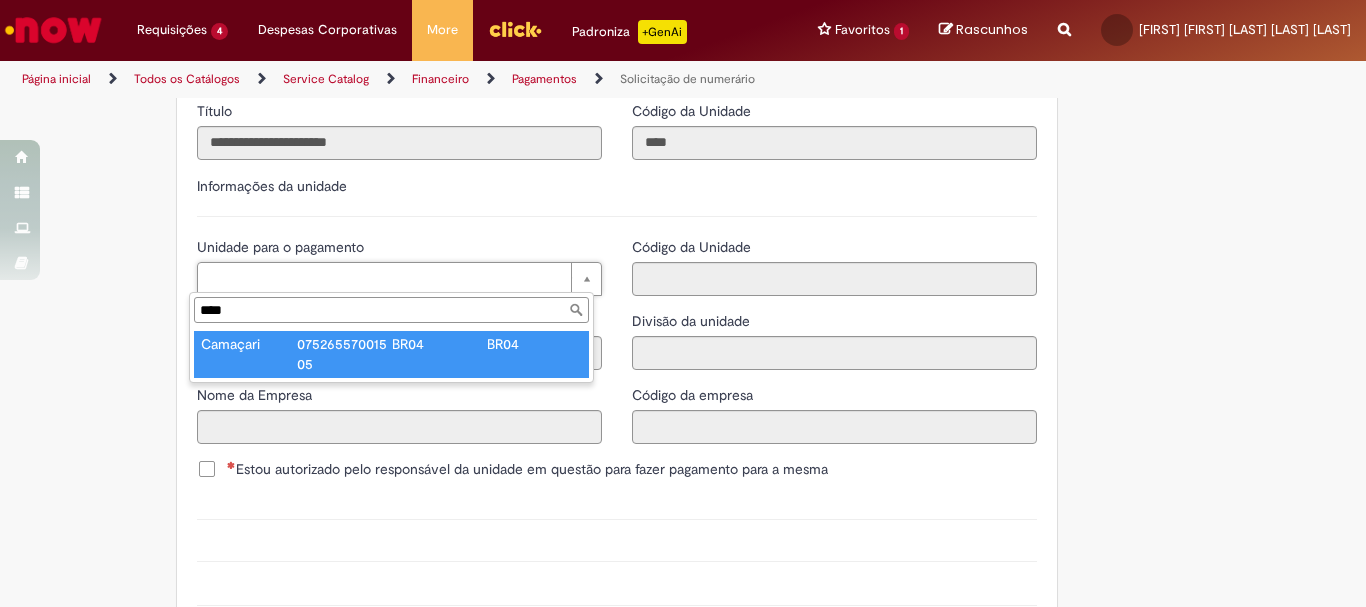 type on "********" 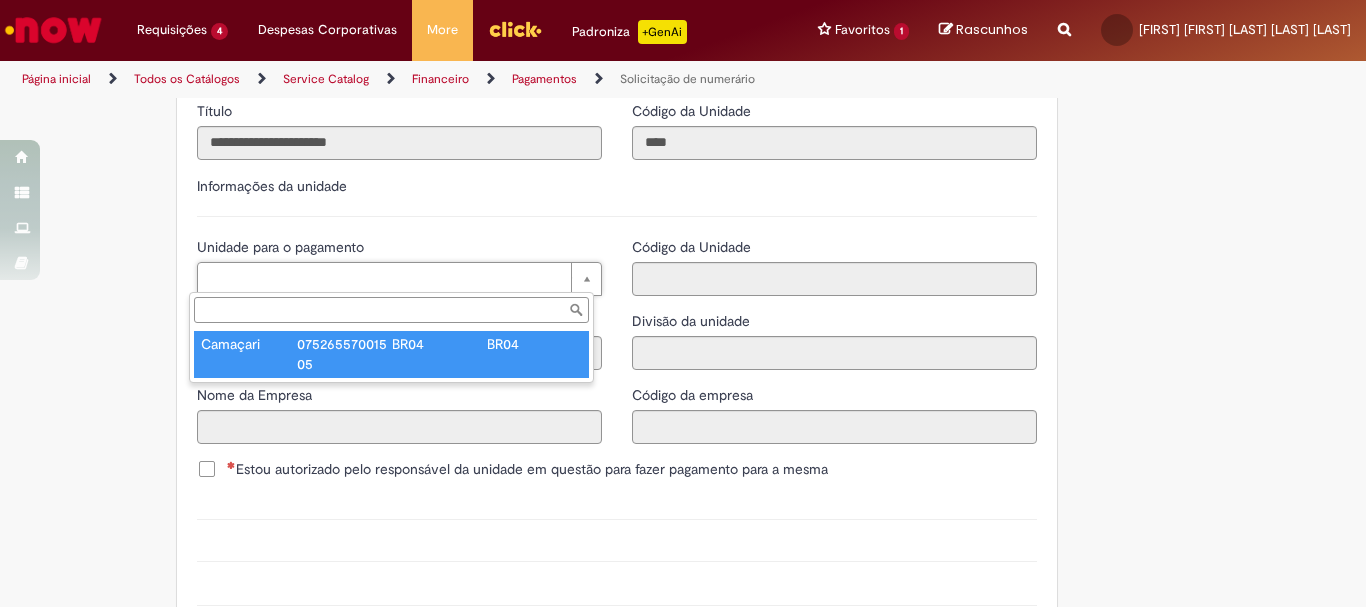 type on "**********" 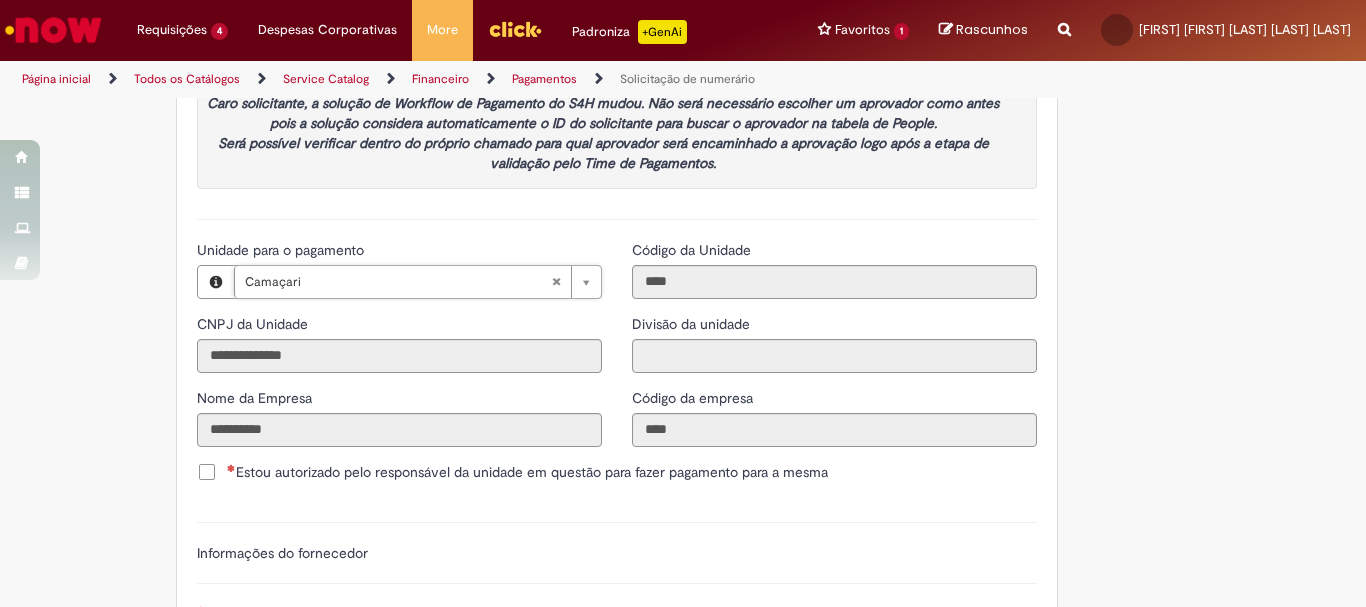 scroll, scrollTop: 2300, scrollLeft: 0, axis: vertical 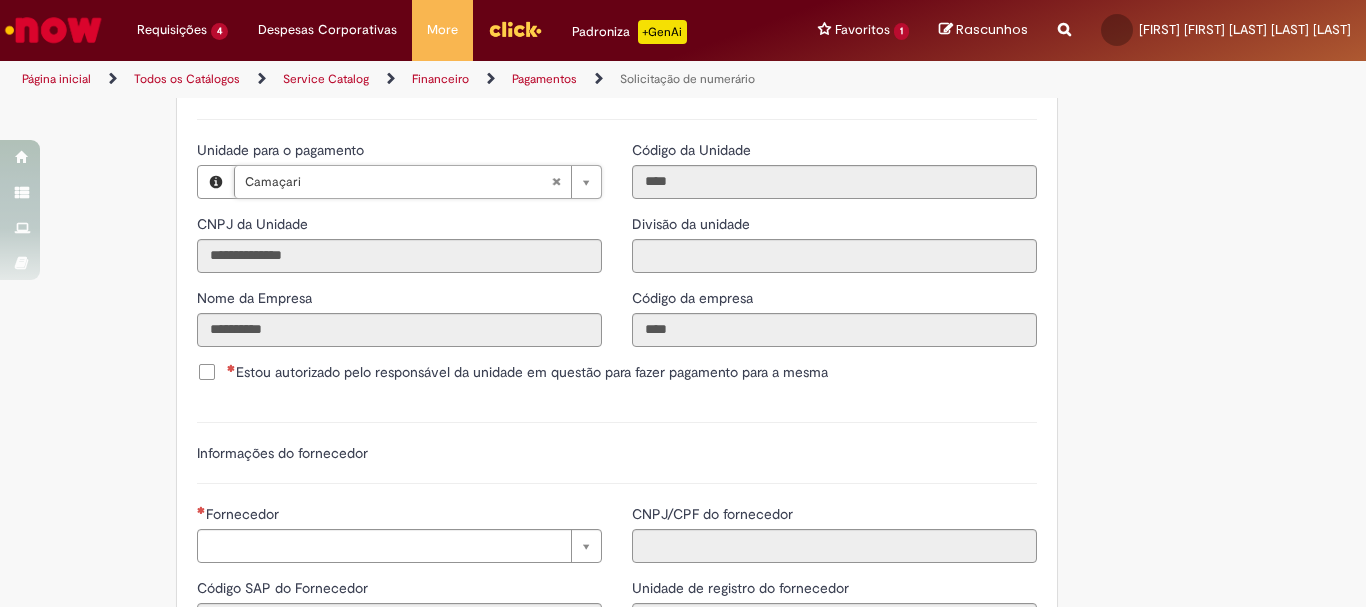 click on "Estou autorizado pelo responsável da unidade em questão para fazer pagamento para a mesma" at bounding box center [527, 372] 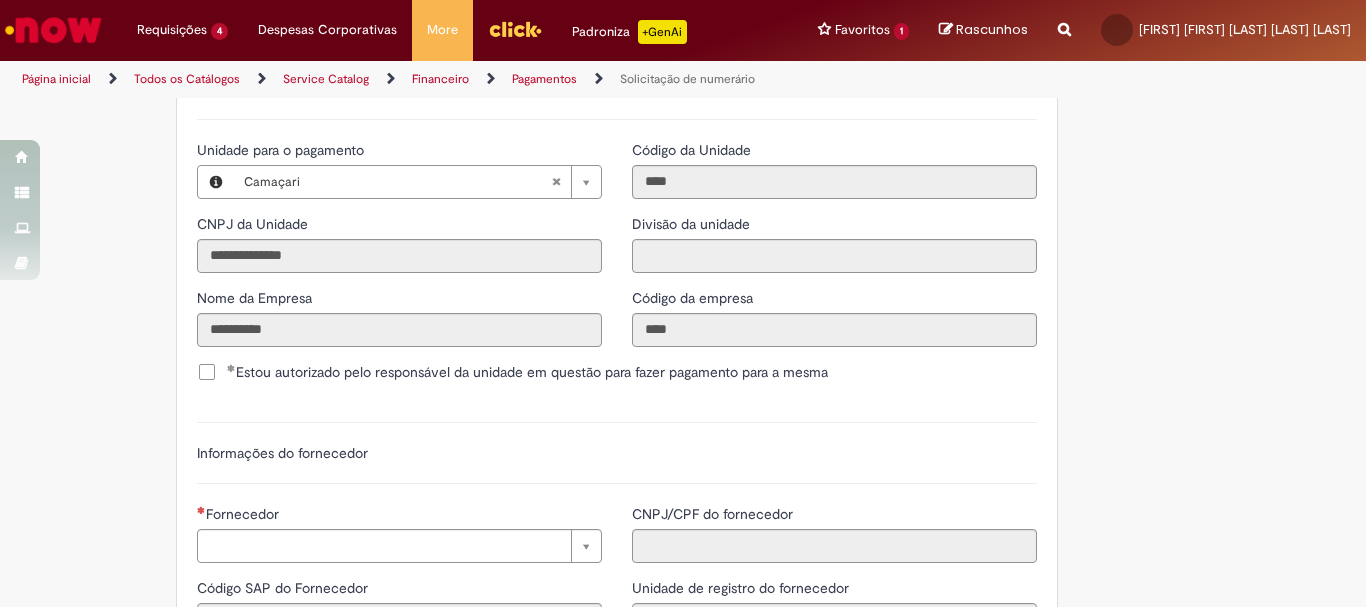 scroll, scrollTop: 2500, scrollLeft: 0, axis: vertical 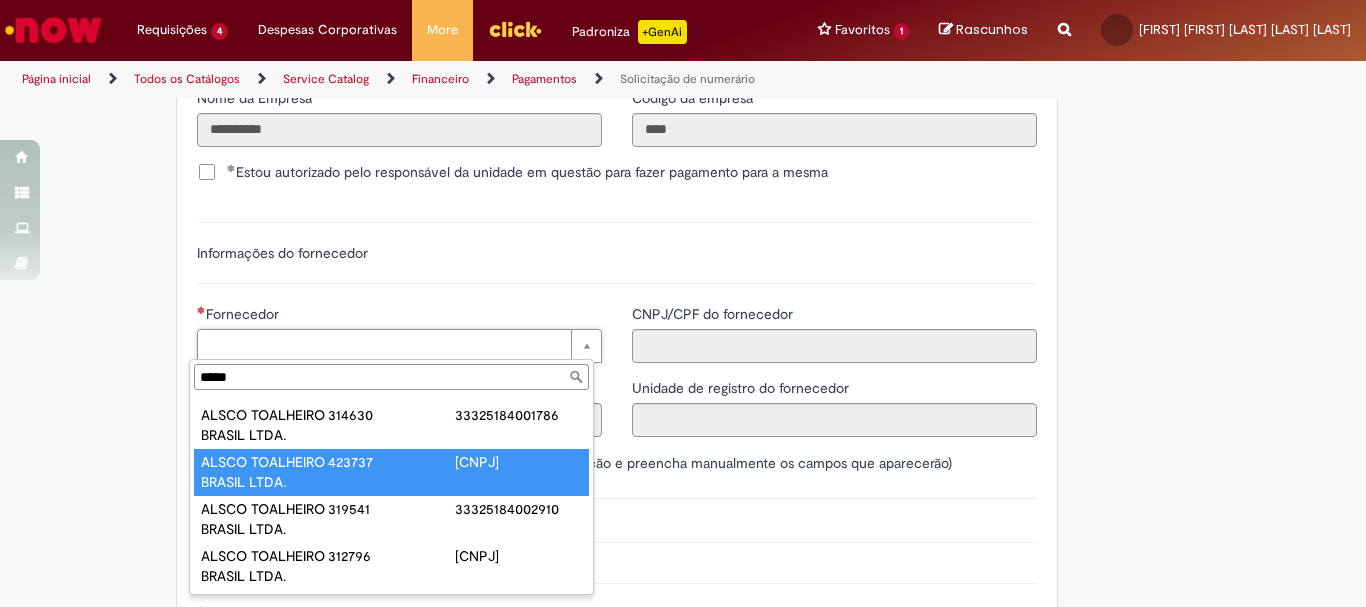 type on "*****" 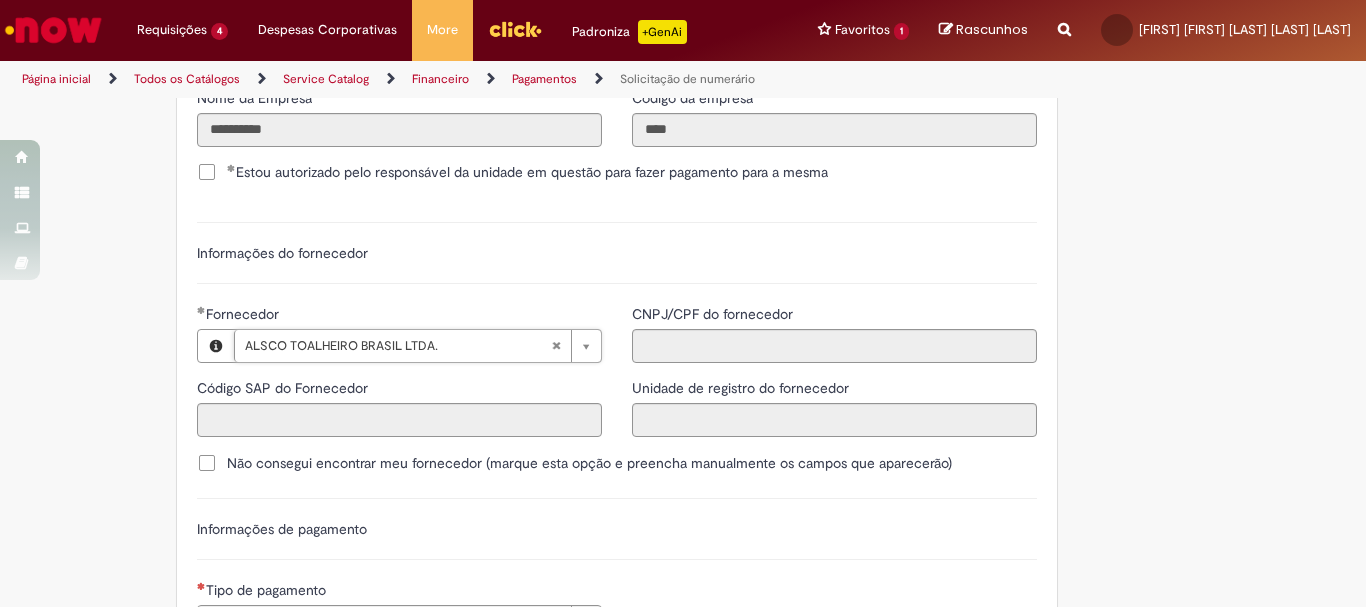 type on "******" 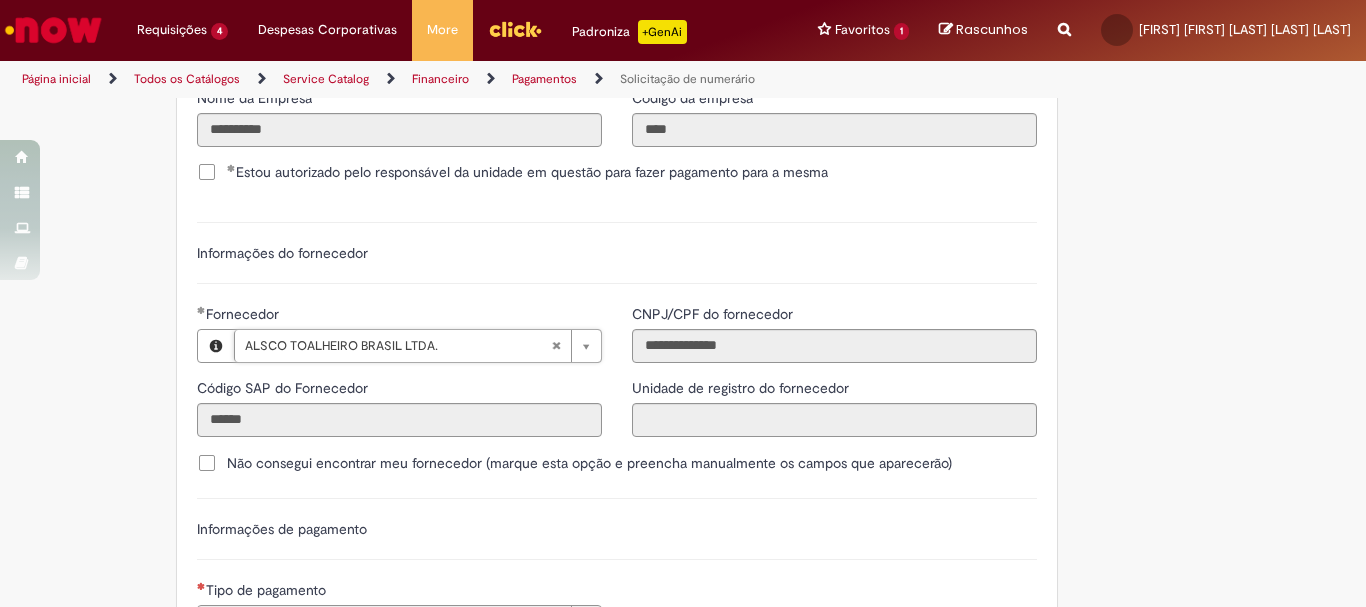 scroll, scrollTop: 2600, scrollLeft: 0, axis: vertical 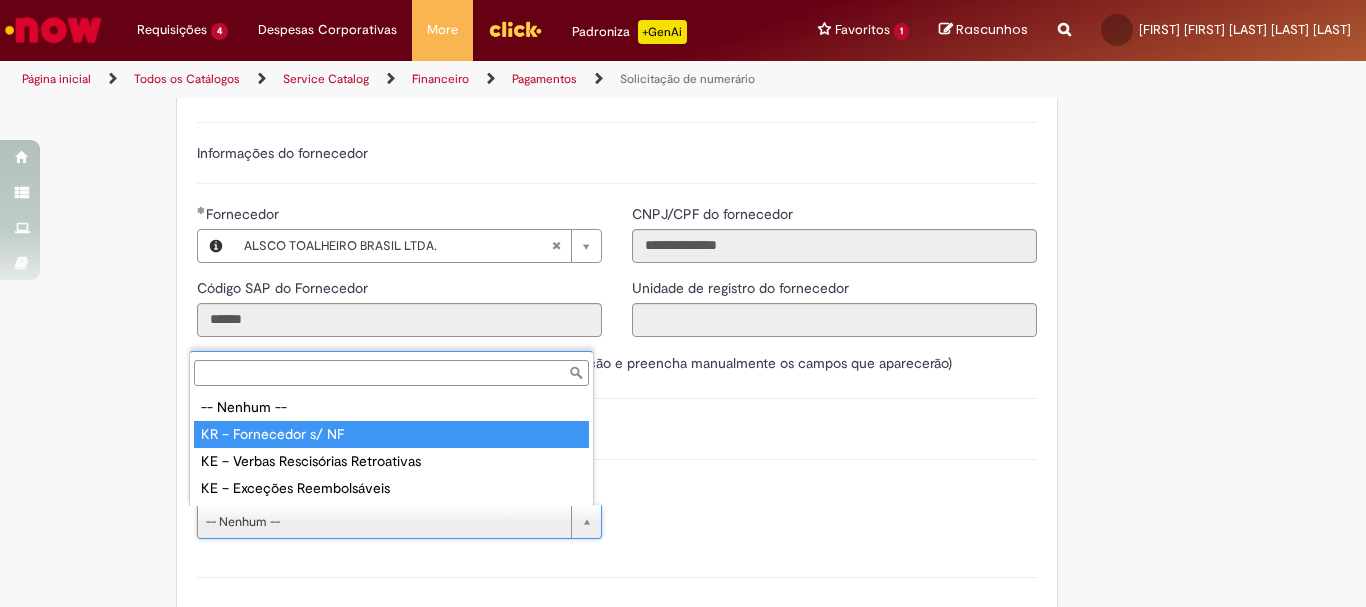 type on "**********" 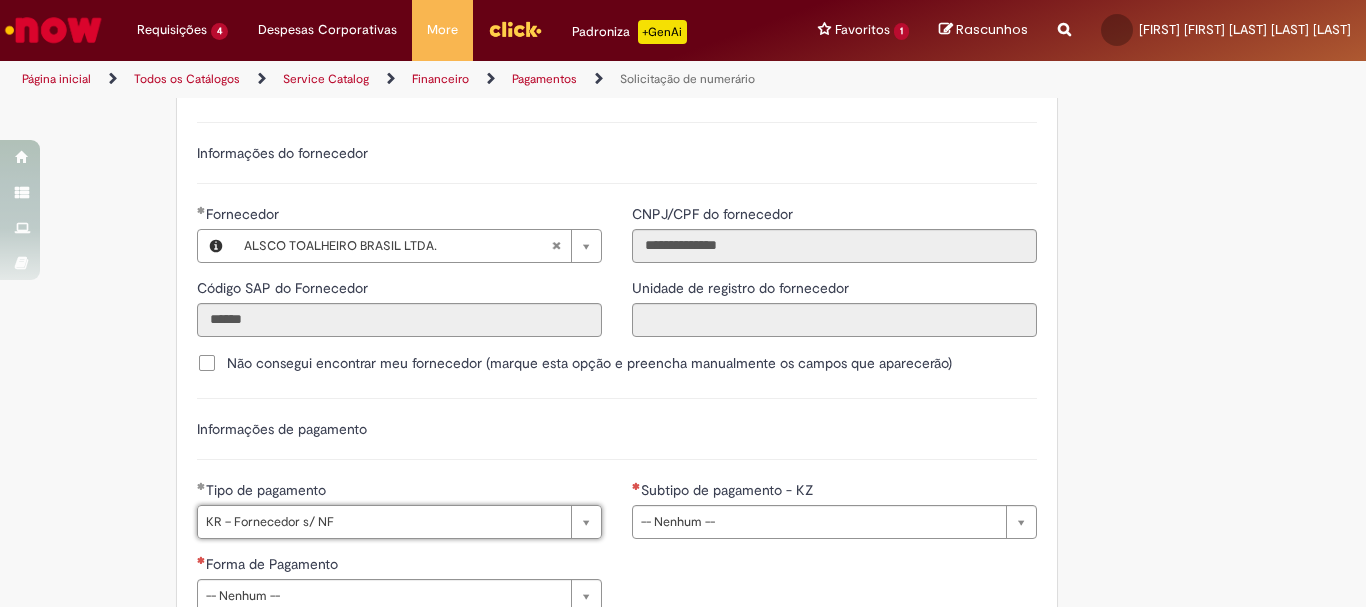 scroll, scrollTop: 2800, scrollLeft: 0, axis: vertical 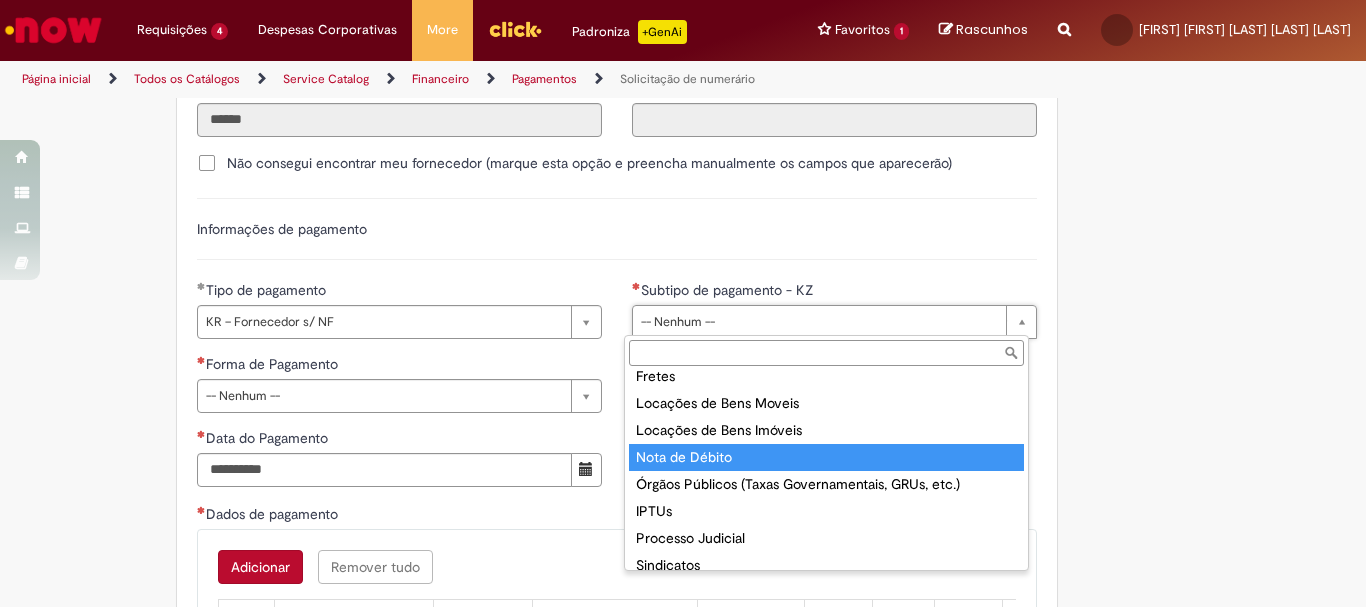 type on "**********" 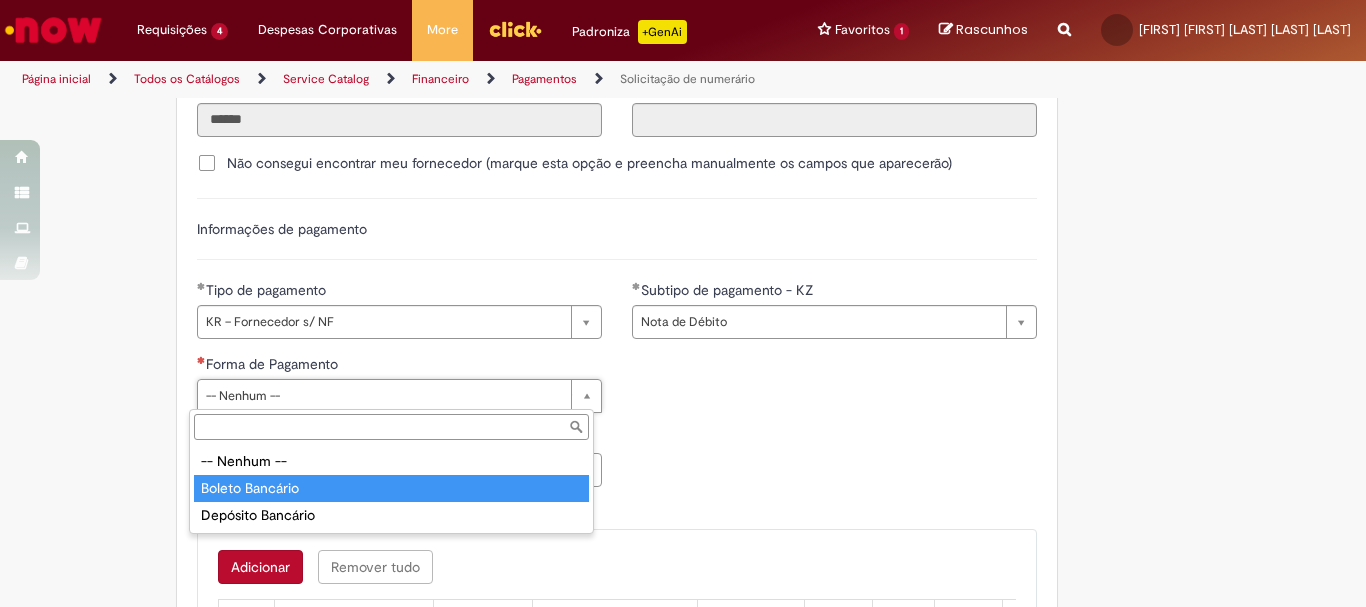 type on "**********" 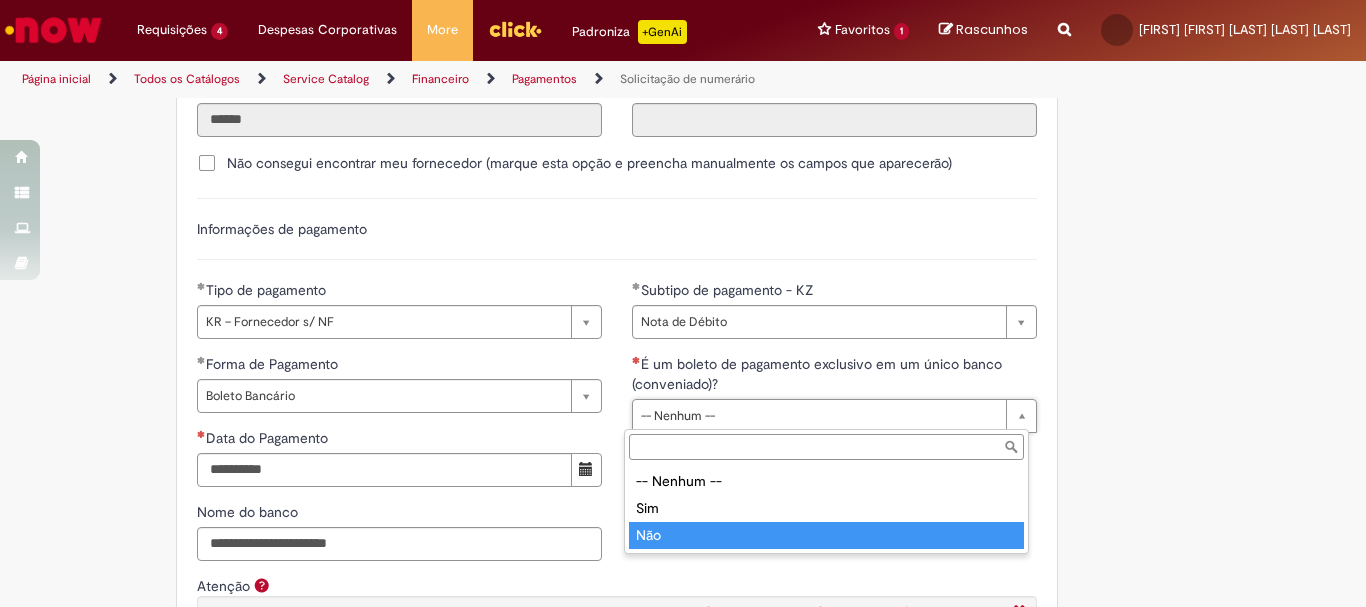 type on "***" 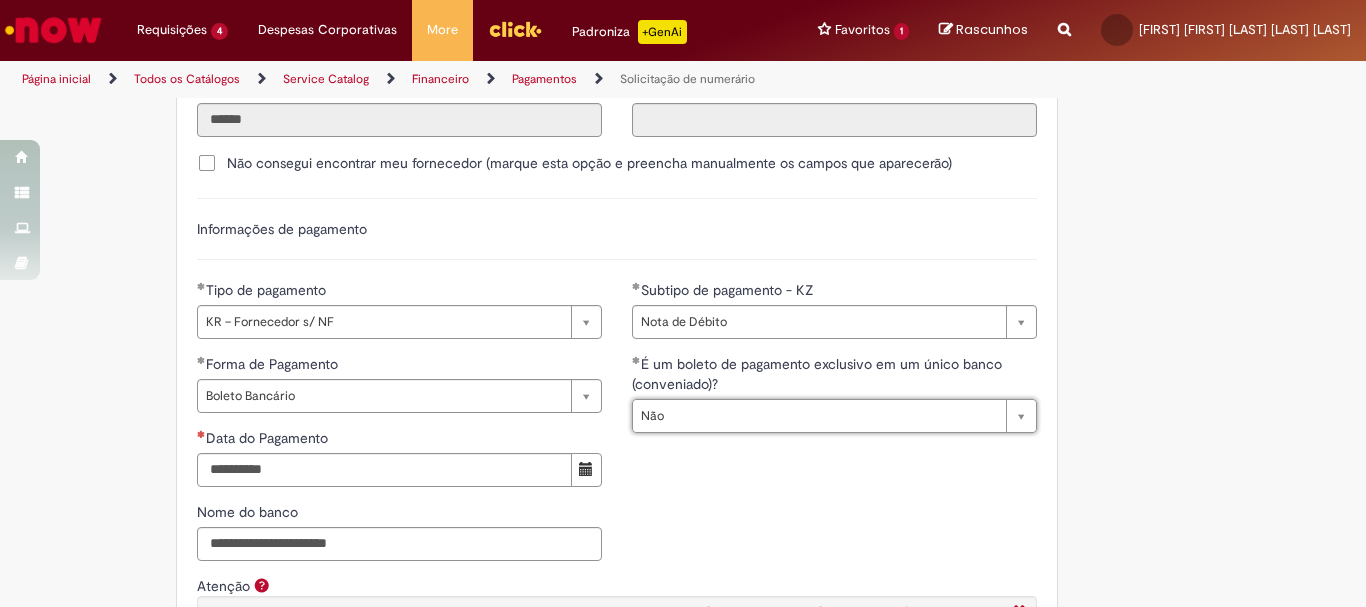 scroll, scrollTop: 2900, scrollLeft: 0, axis: vertical 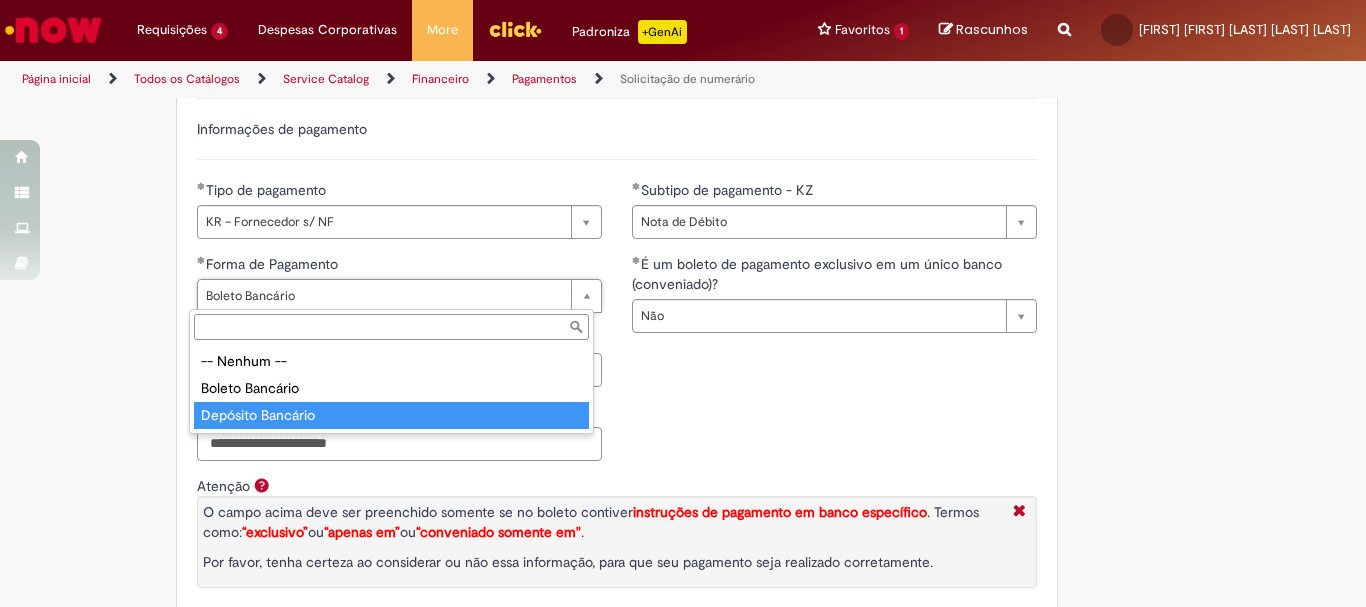 type on "**********" 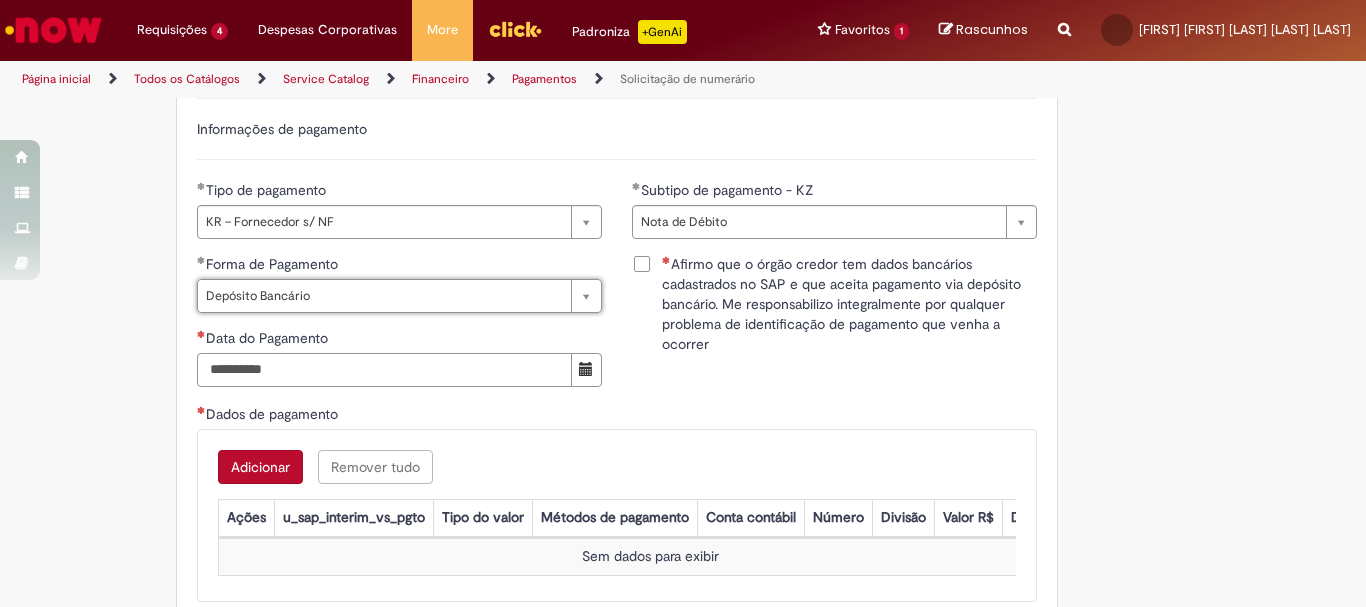 scroll, scrollTop: 0, scrollLeft: 0, axis: both 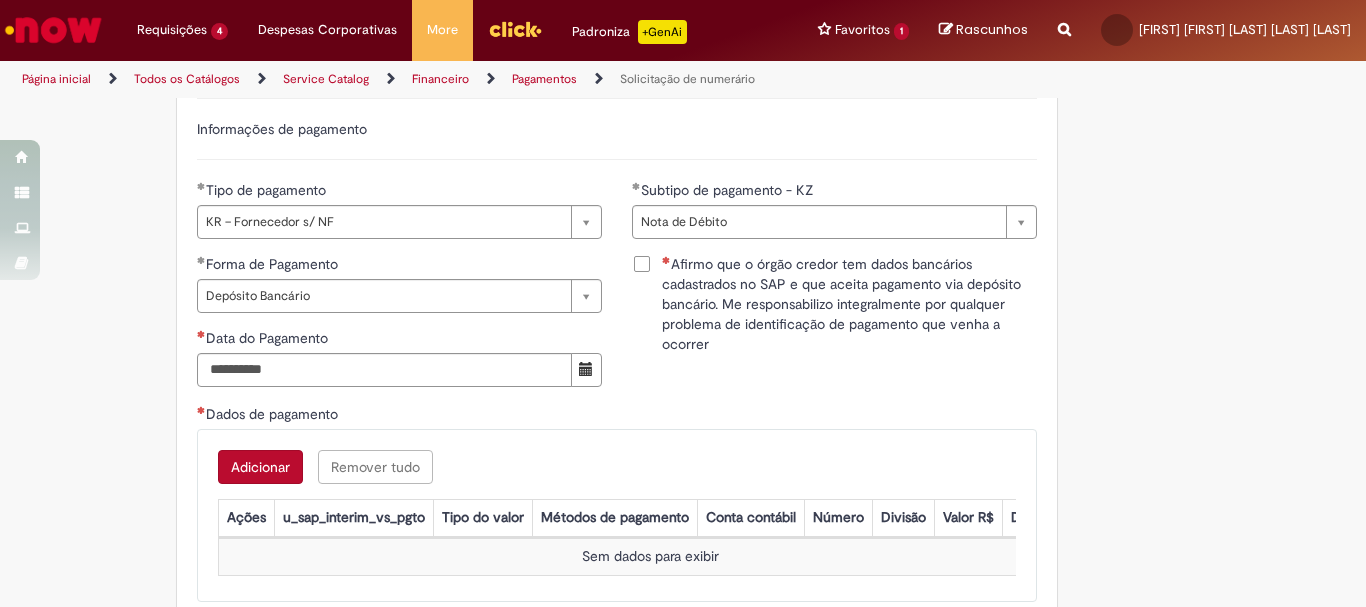 click on "Afirmo que o órgão credor tem dados bancários cadastrados no SAP e que aceita pagamento via depósito bancário. Me responsabilizo integralmente por qualquer problema de identificação de pagamento que venha a ocorrer" at bounding box center (849, 304) 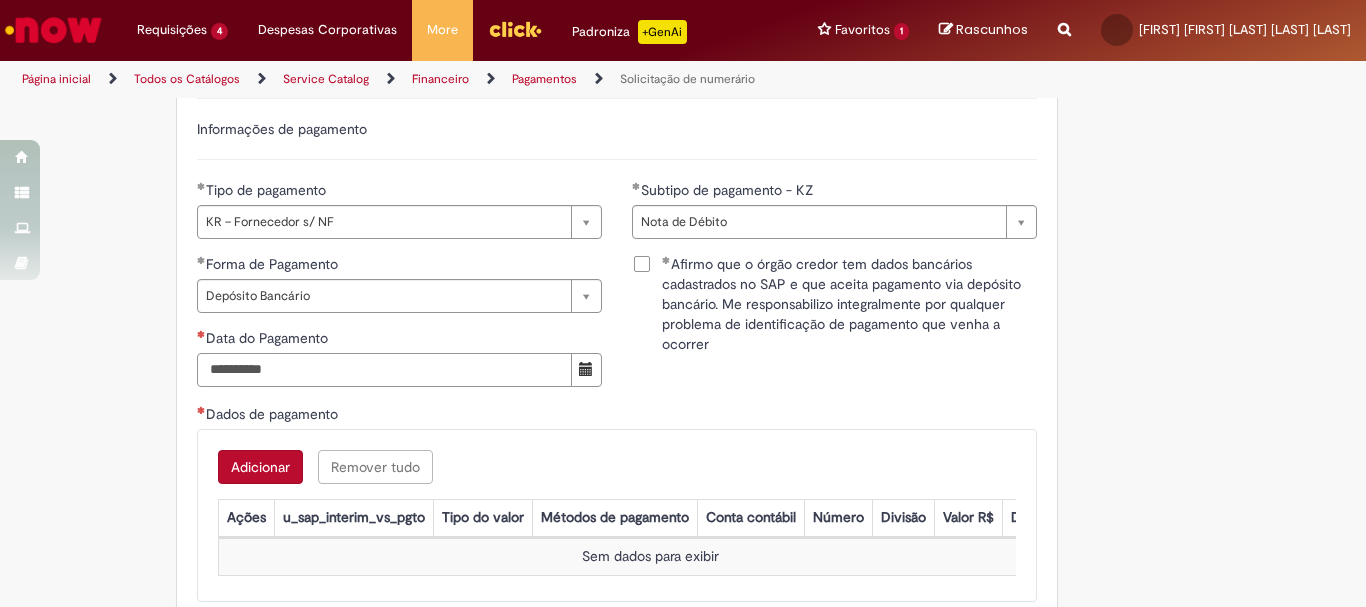click on "Data do Pagamento" at bounding box center (384, 370) 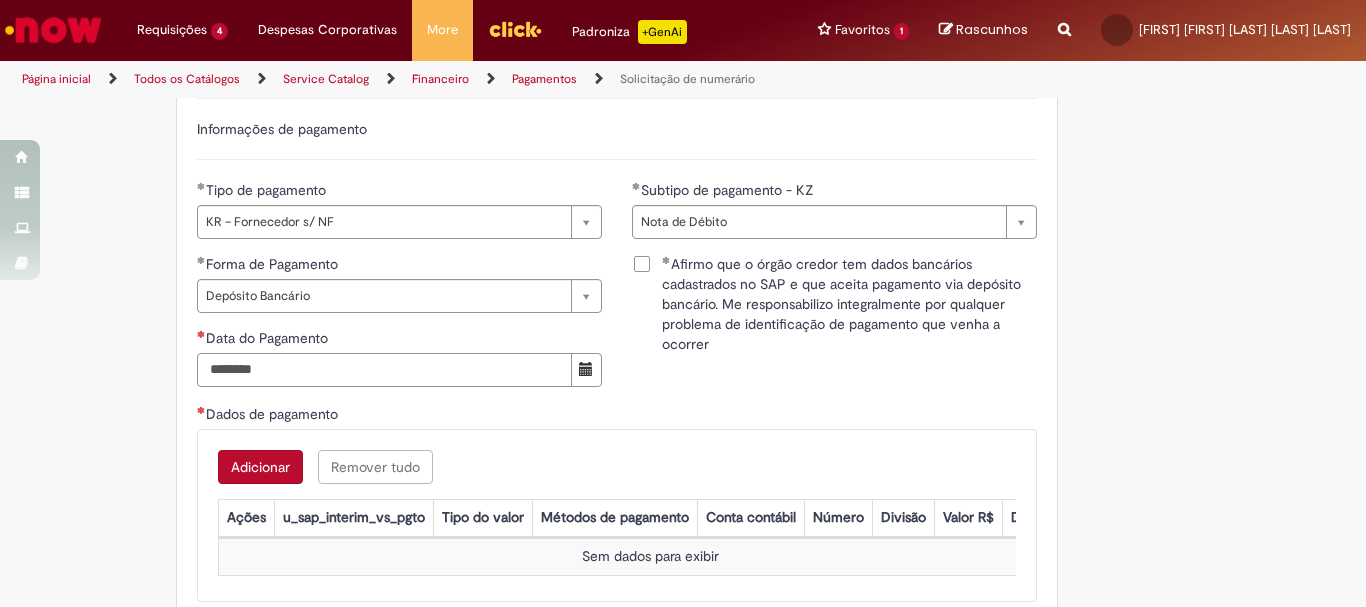type on "********" 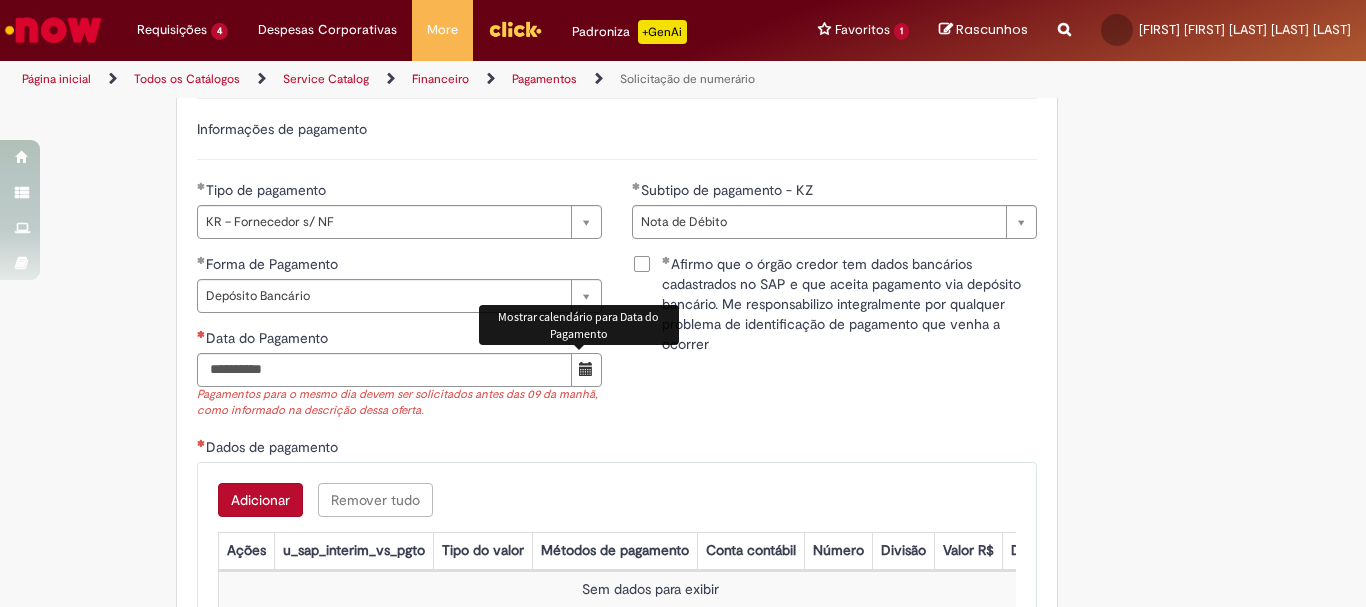 click at bounding box center [586, 370] 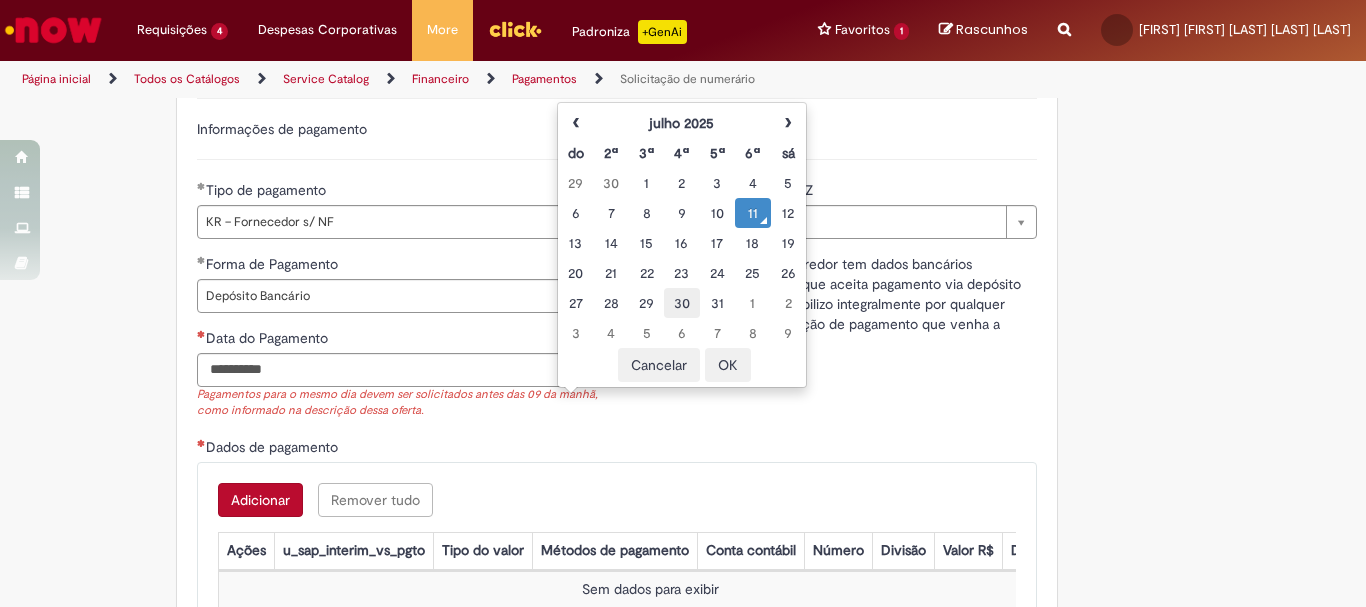 click on "30" at bounding box center (681, 303) 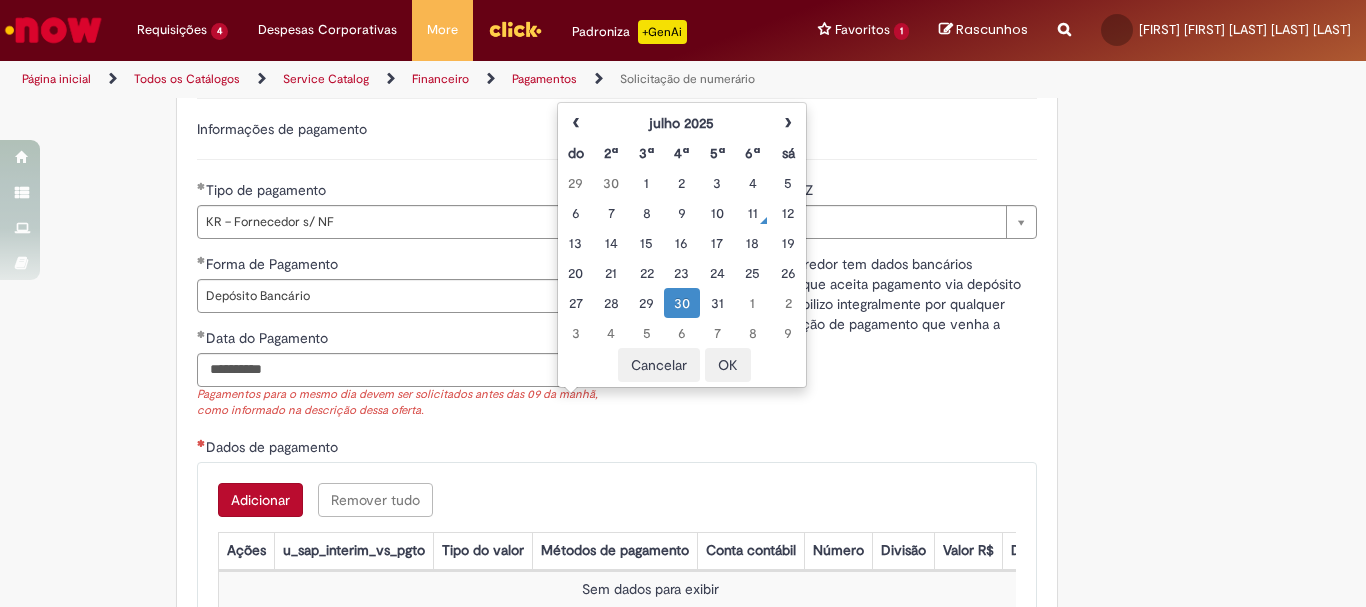 click on "OK" at bounding box center (728, 365) 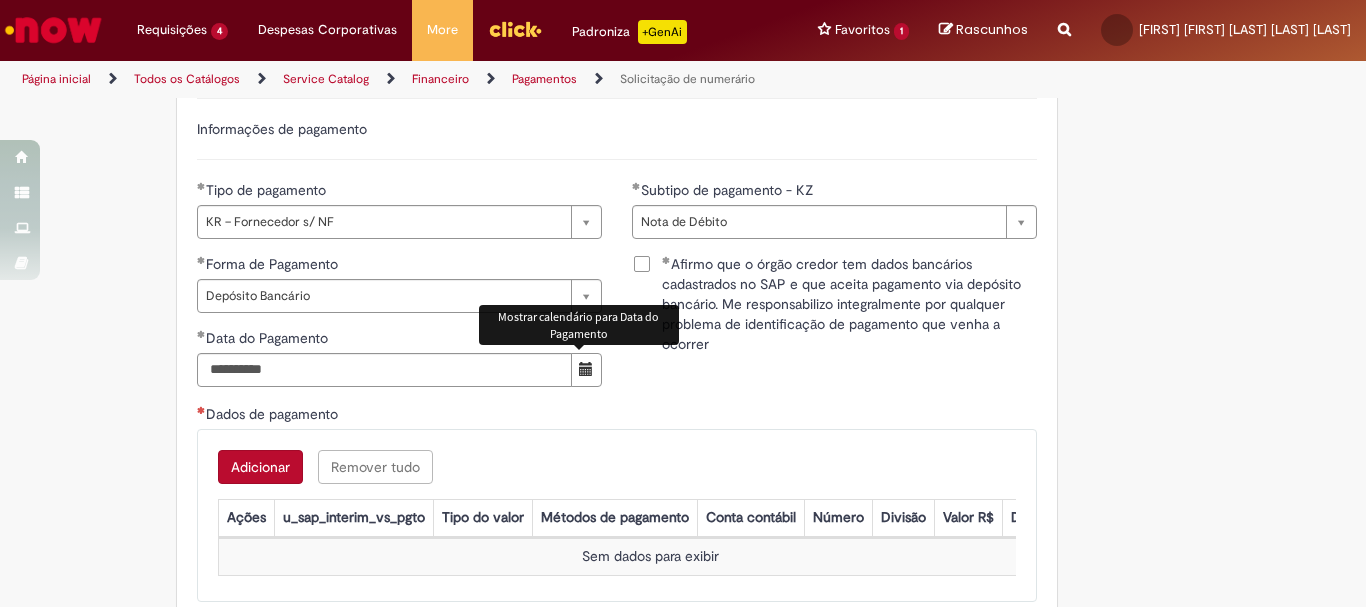 click at bounding box center (586, 370) 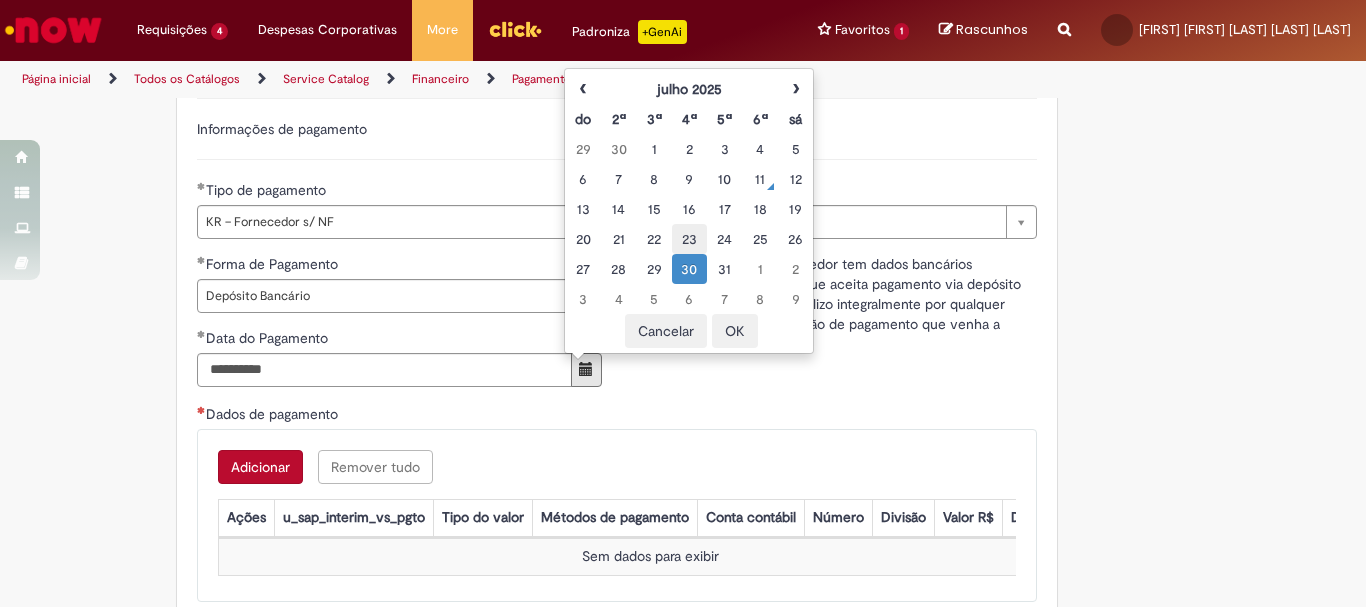 click on "23" at bounding box center (689, 239) 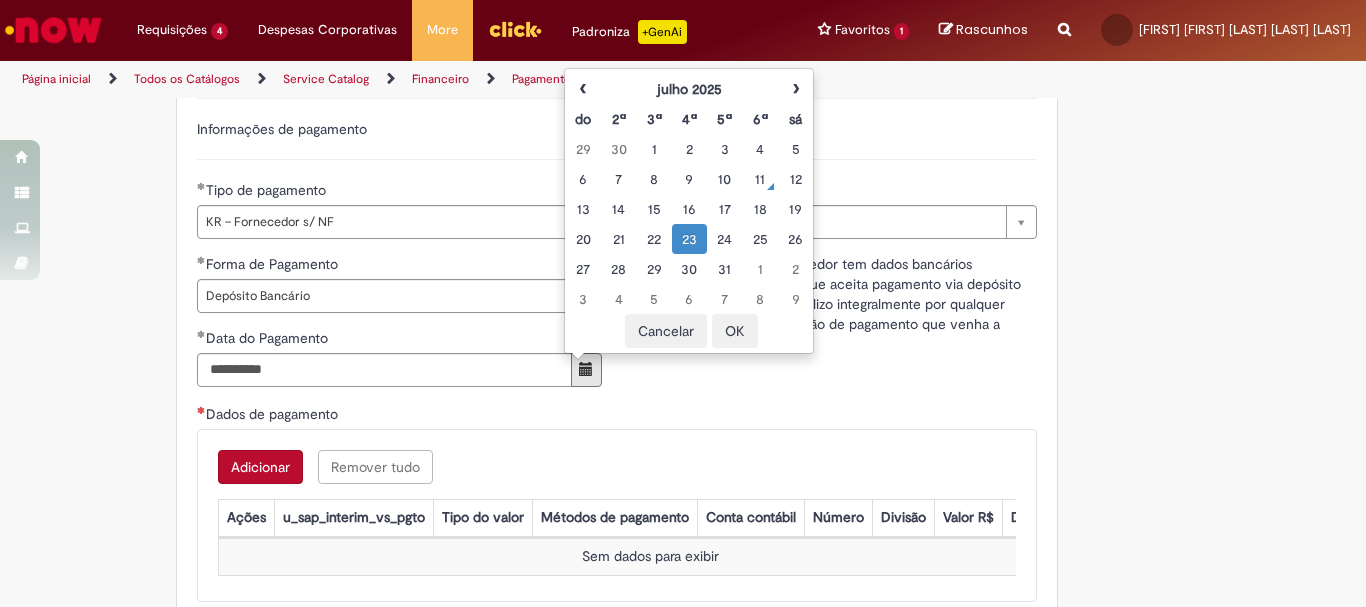 click on "OK" at bounding box center [735, 331] 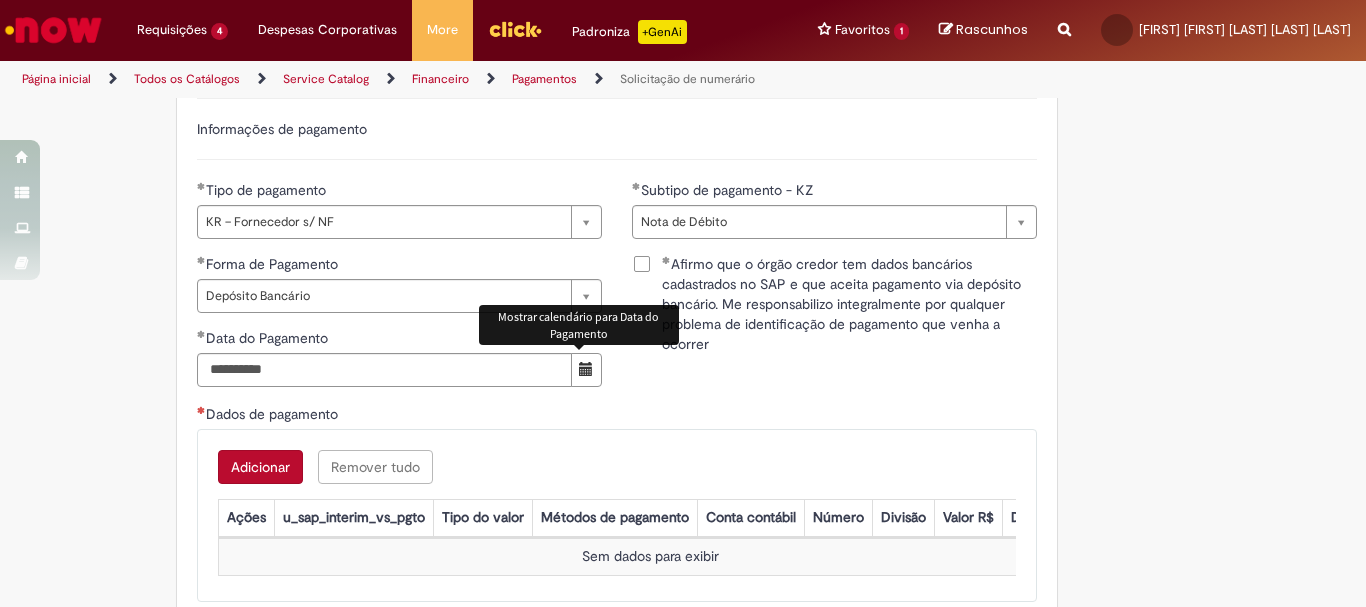 scroll, scrollTop: 3000, scrollLeft: 0, axis: vertical 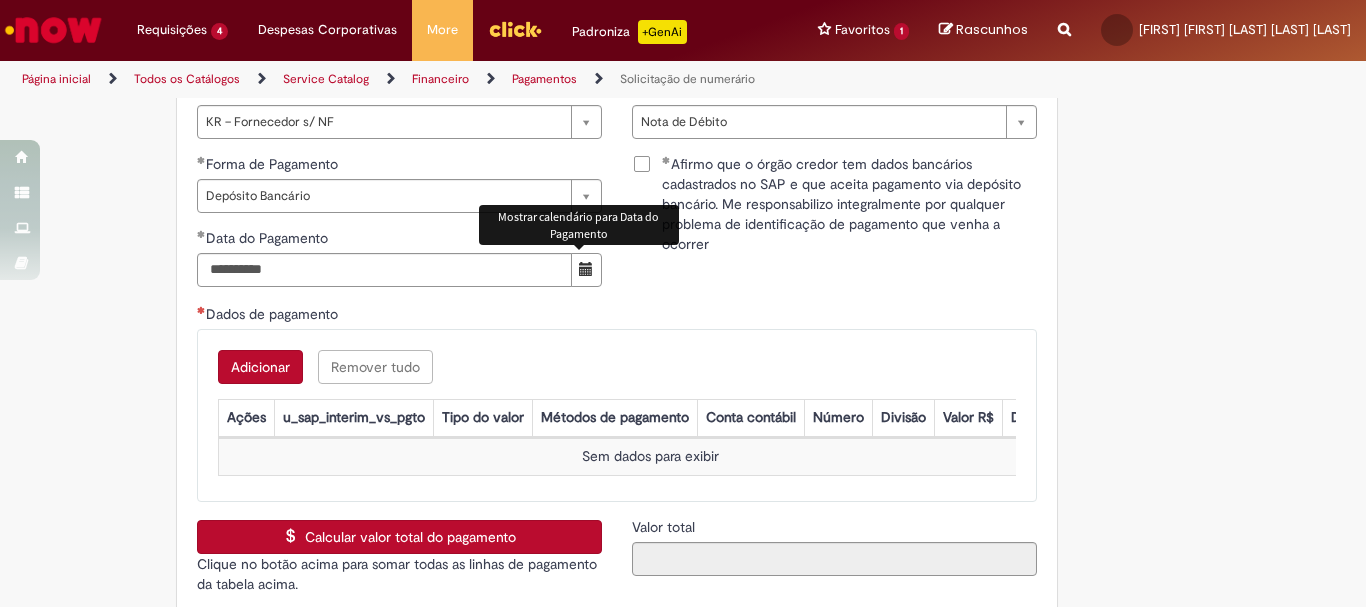 click on "Adicionar" at bounding box center [260, 367] 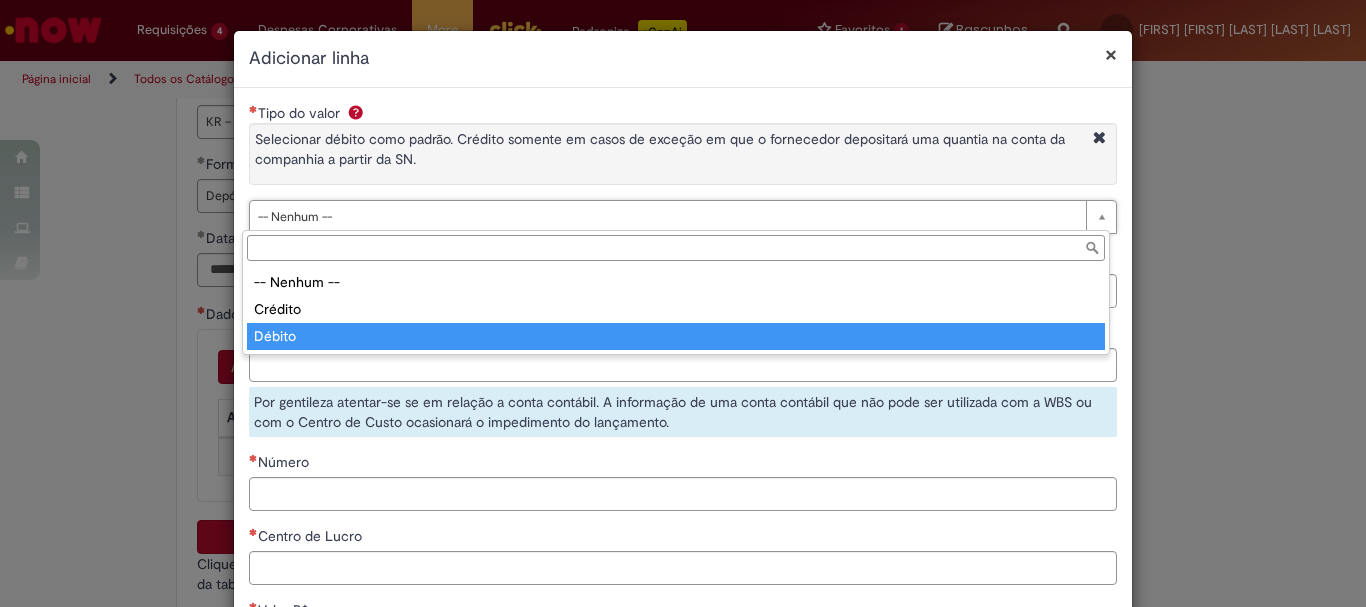 type on "******" 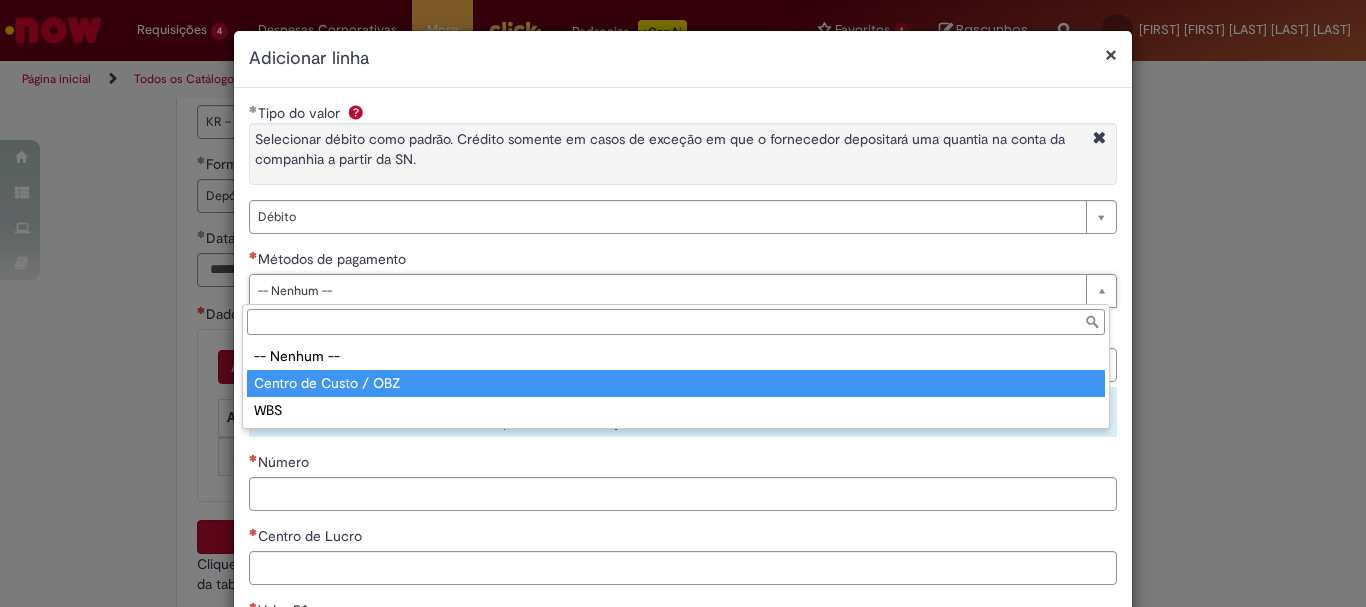 type on "**********" 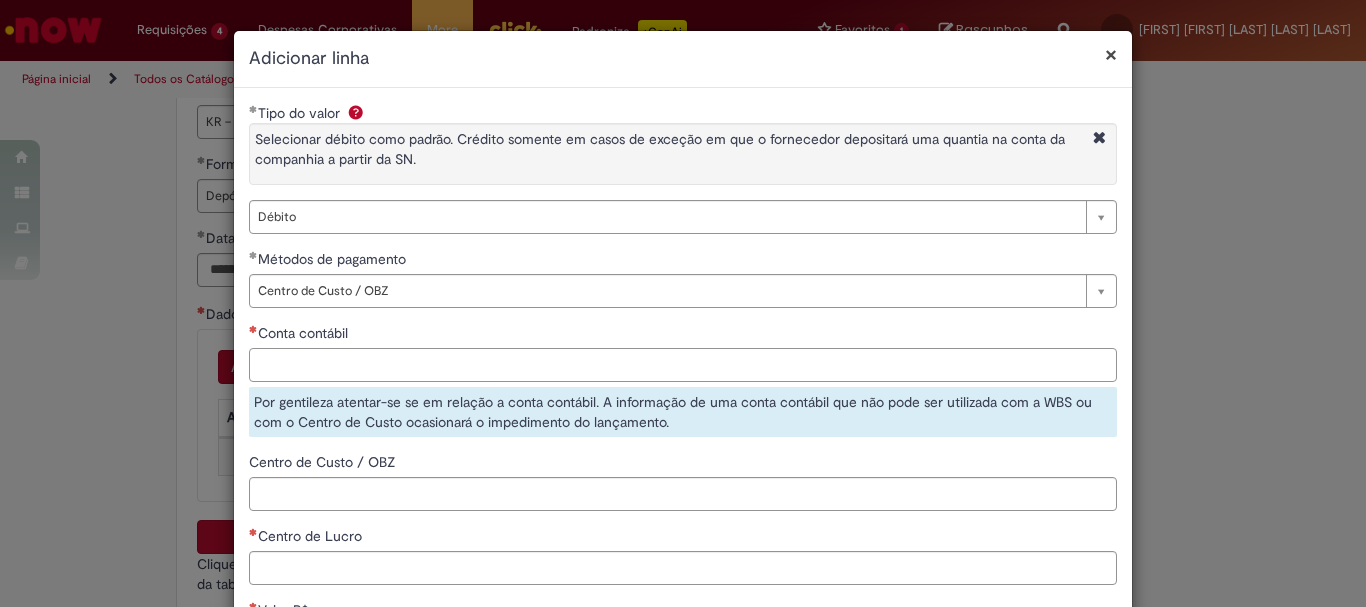 click on "Conta contábil" at bounding box center (683, 365) 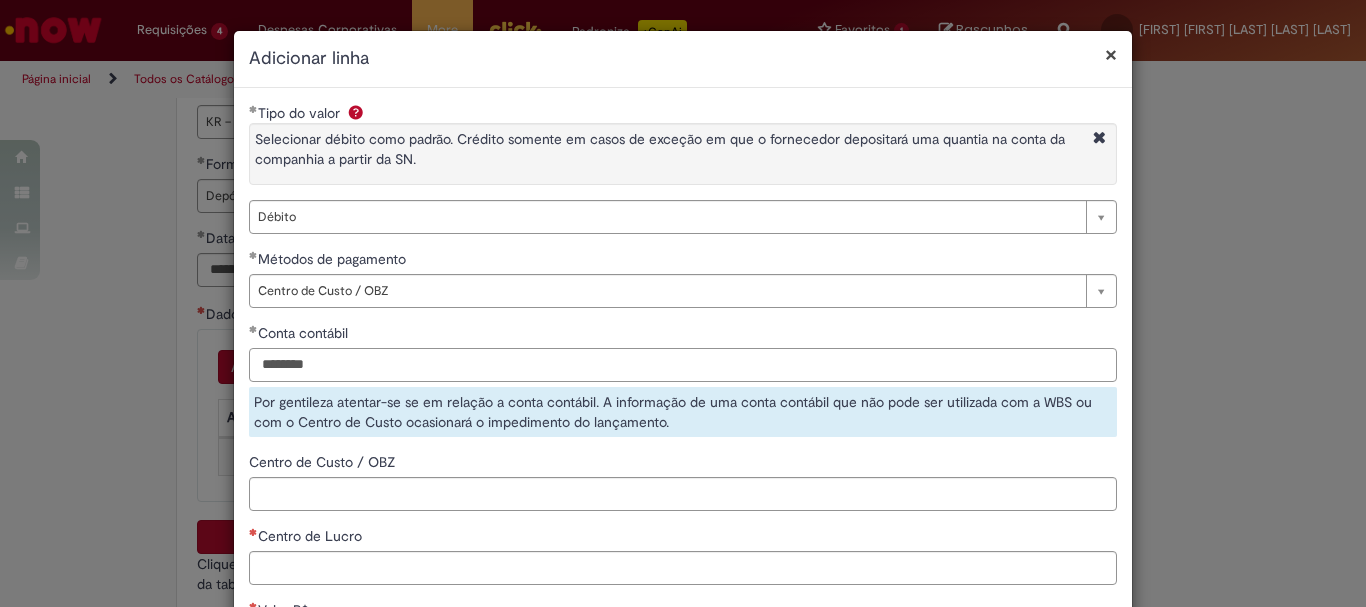 type on "********" 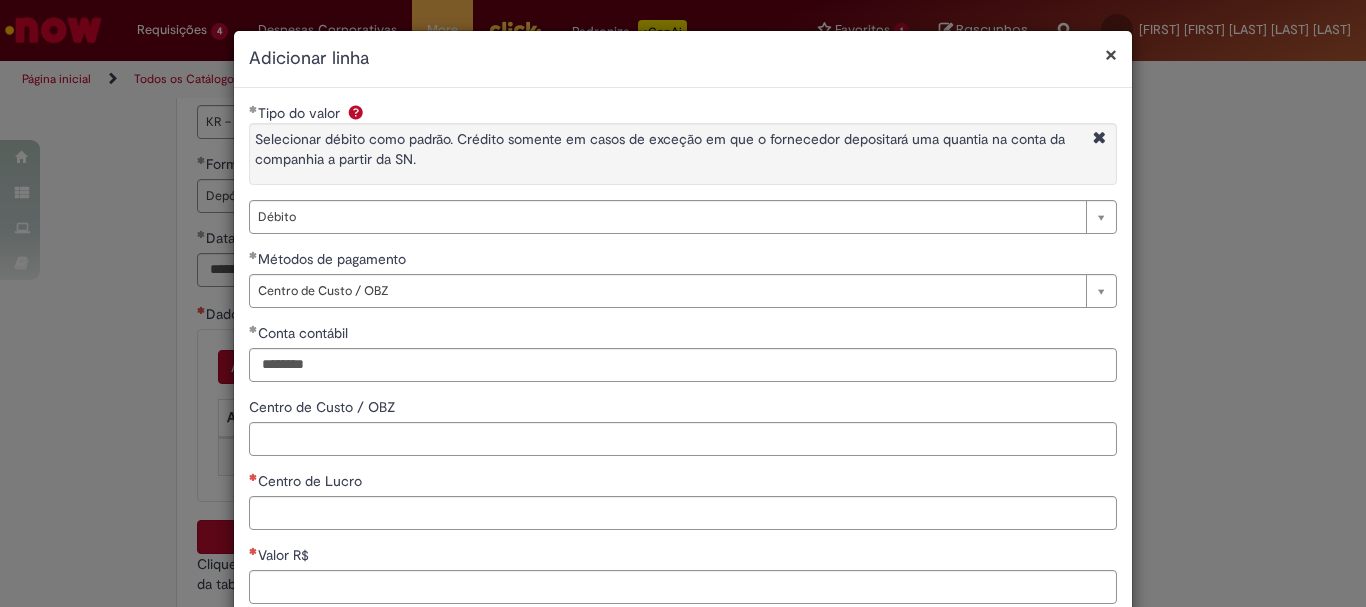 drag, startPoint x: 424, startPoint y: 474, endPoint x: 399, endPoint y: 483, distance: 26.57066 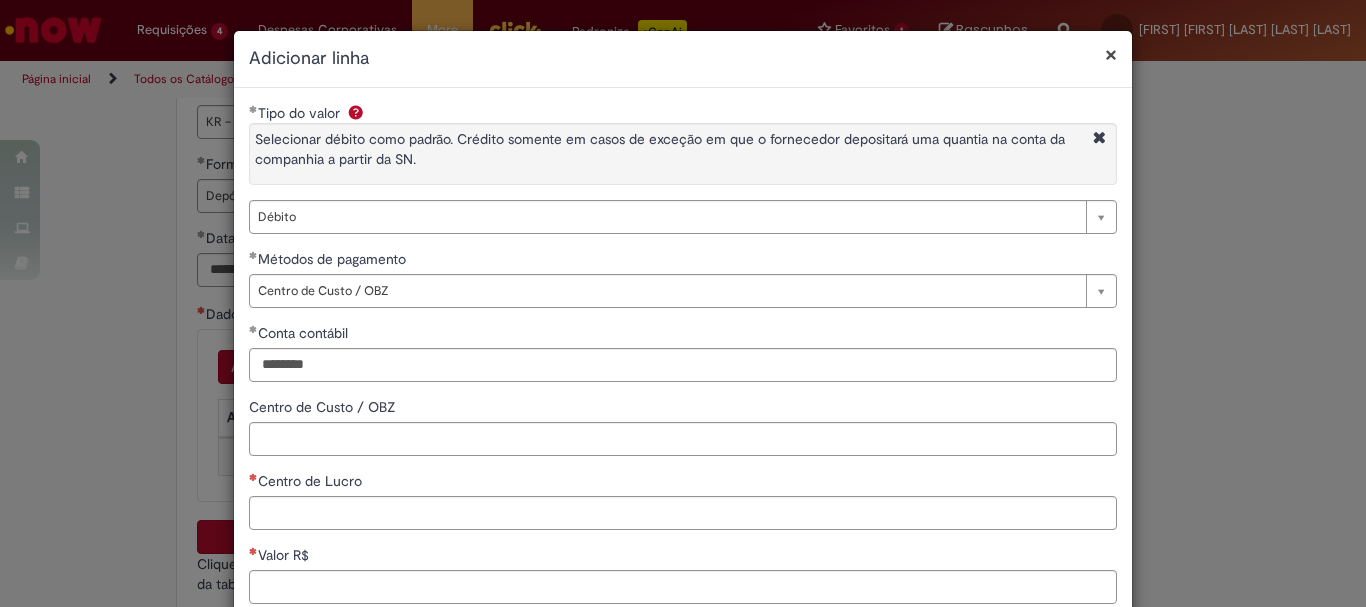 click on "**********" at bounding box center (683, 445) 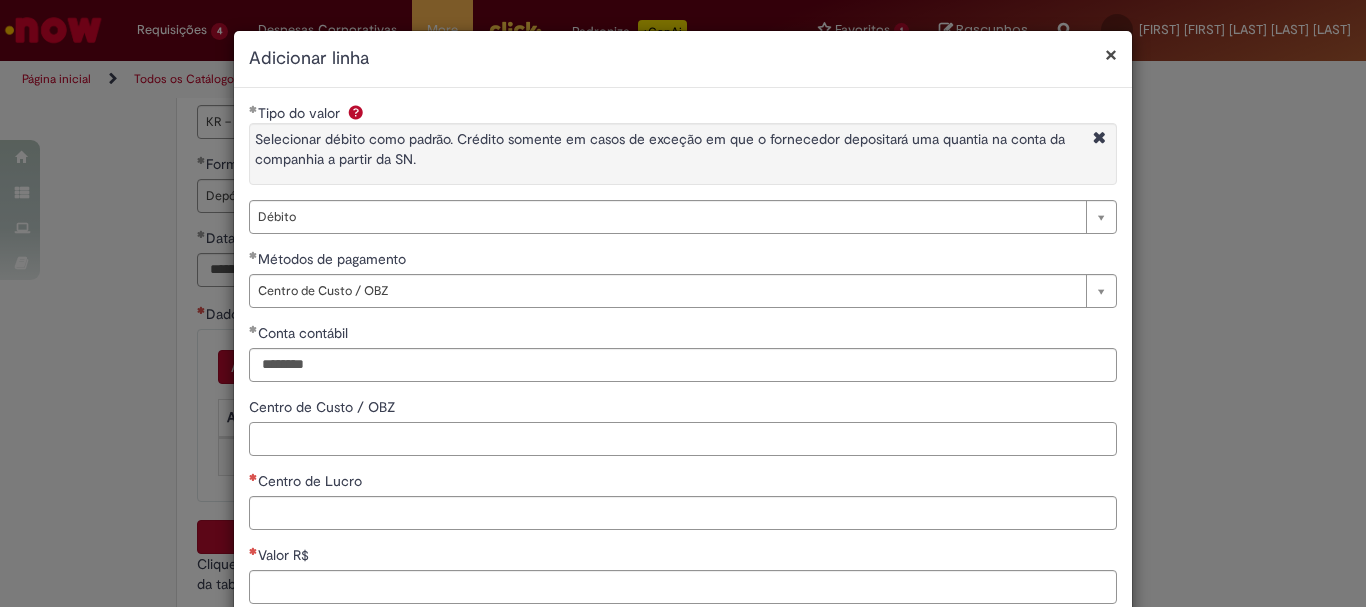 click on "Centro de Custo / OBZ" at bounding box center (683, 439) 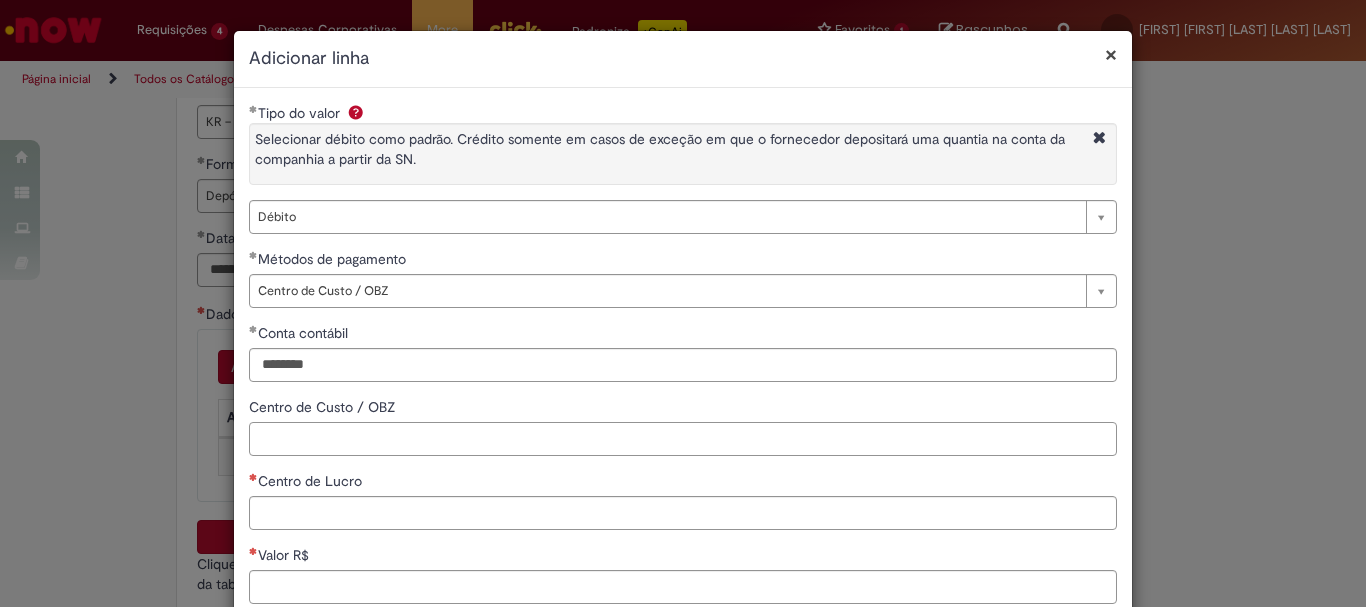 click on "Centro de Custo / OBZ" at bounding box center [683, 439] 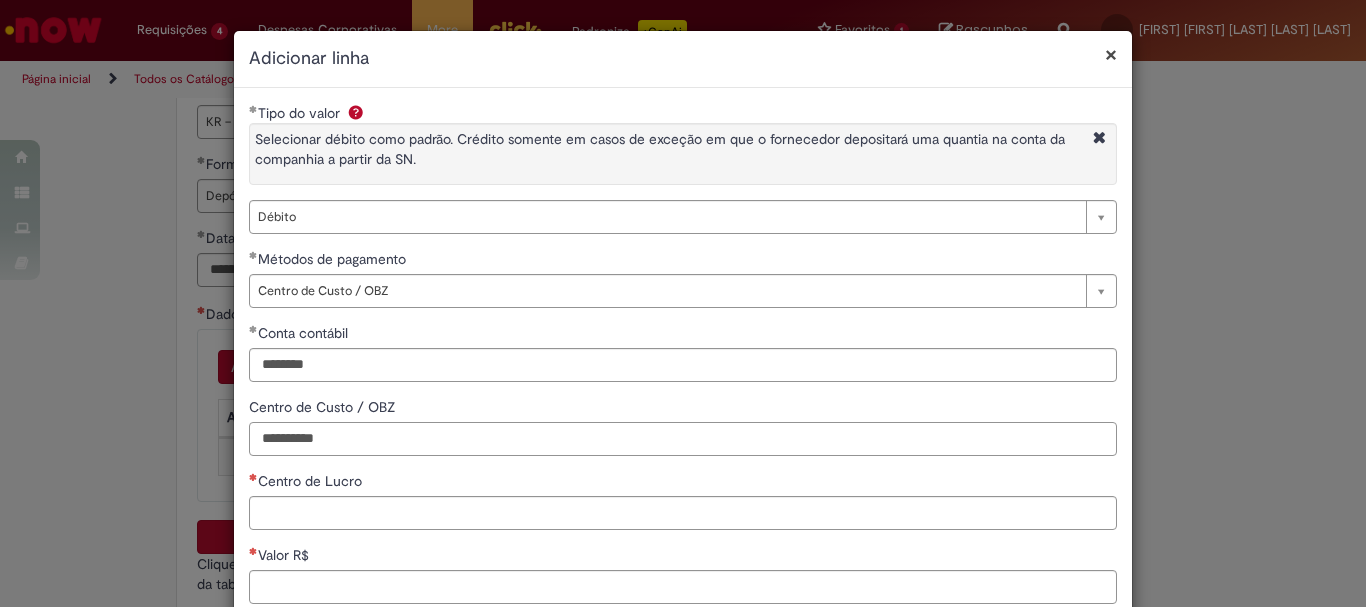 type on "**********" 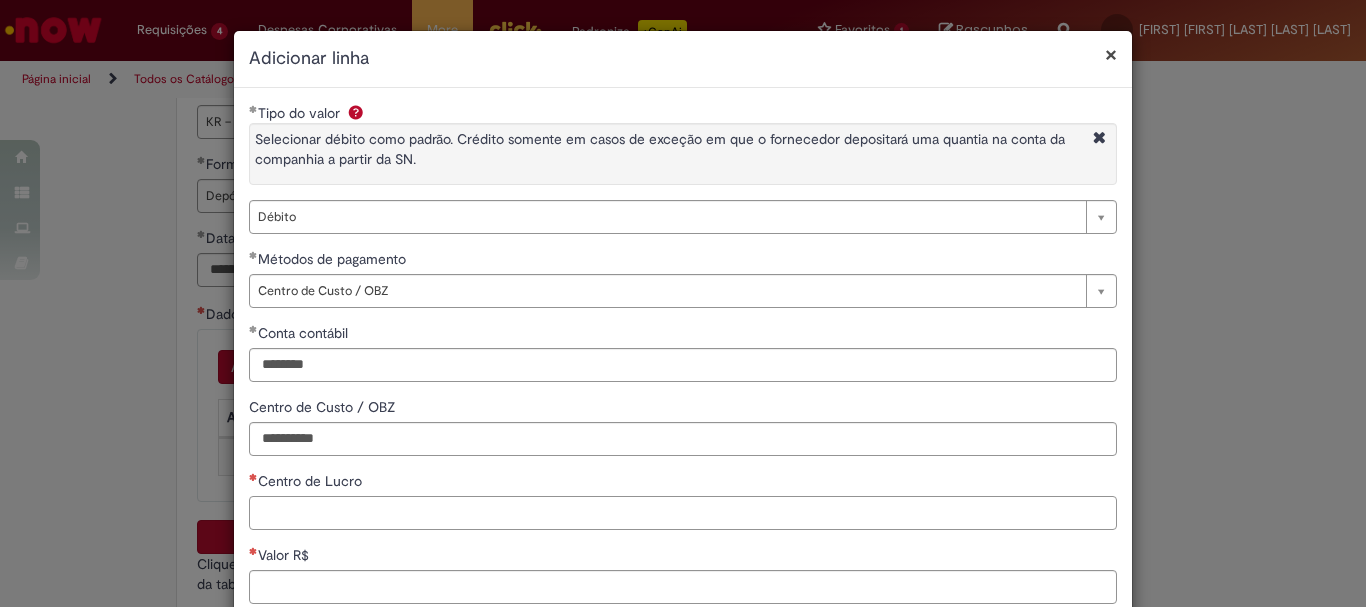 click on "Centro de Lucro" at bounding box center (683, 513) 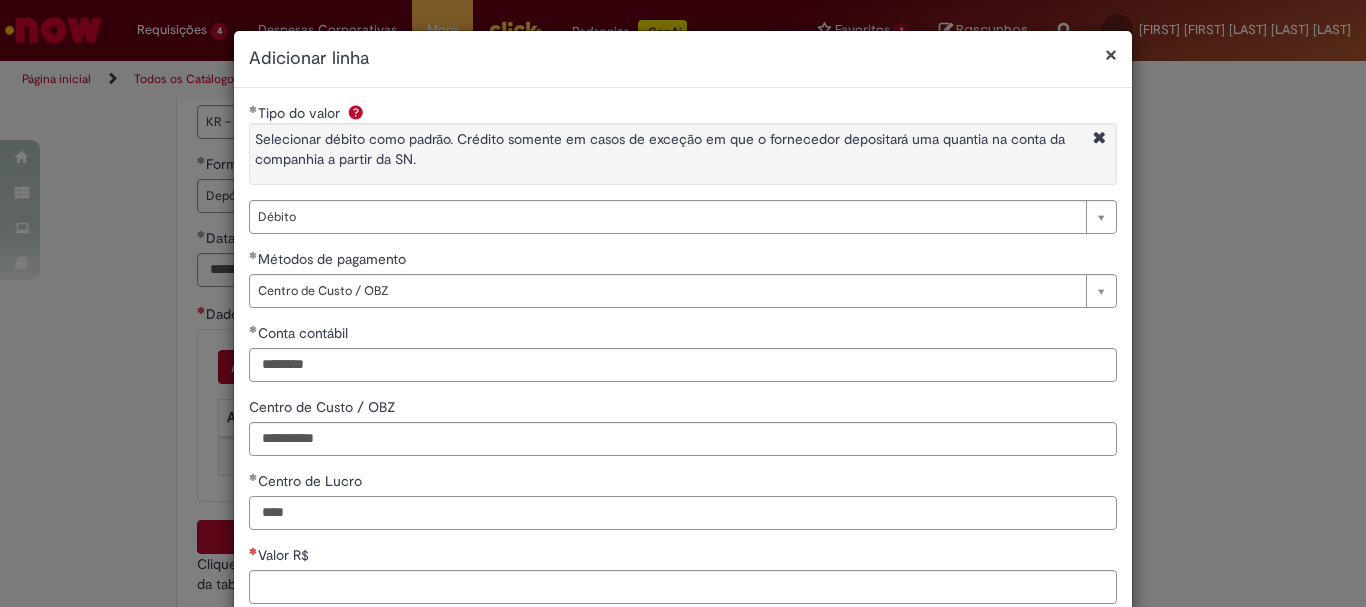 type on "****" 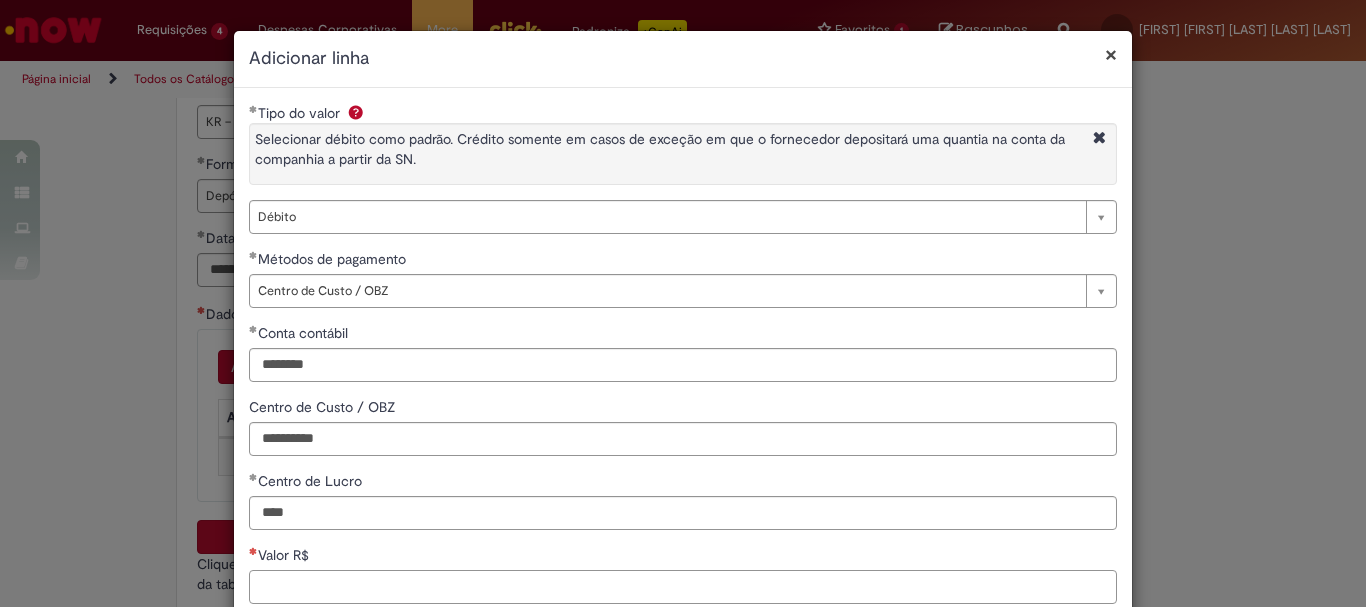 click on "Valor R$" at bounding box center (683, 587) 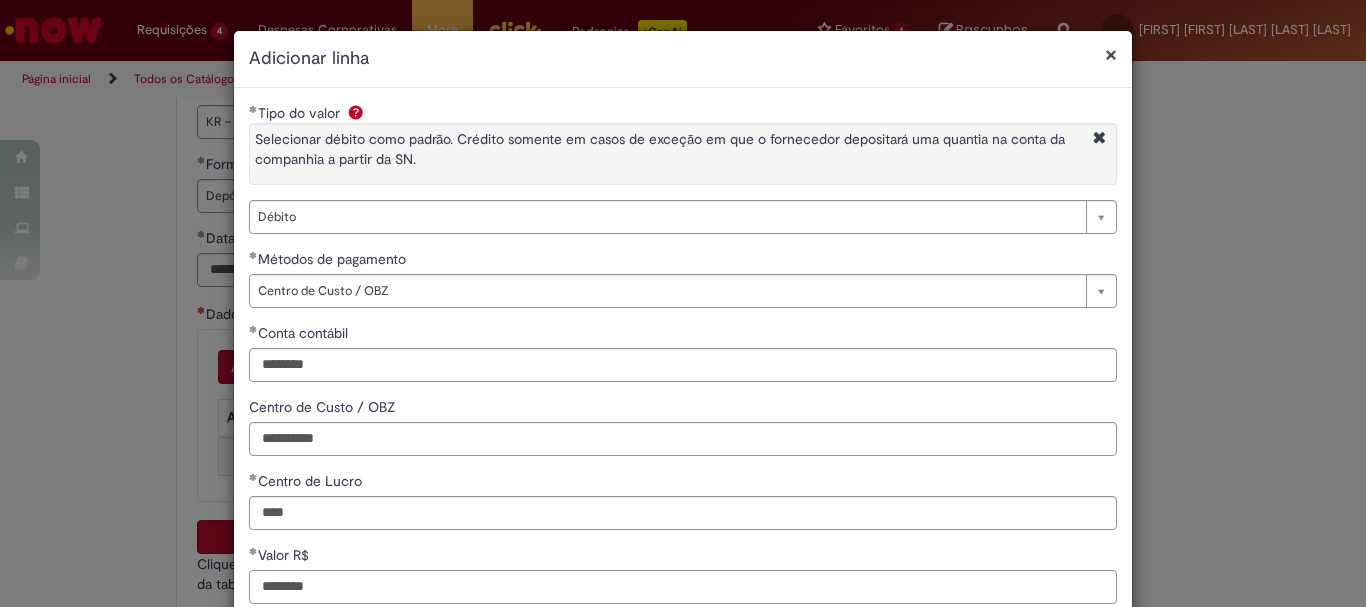 scroll, scrollTop: 292, scrollLeft: 0, axis: vertical 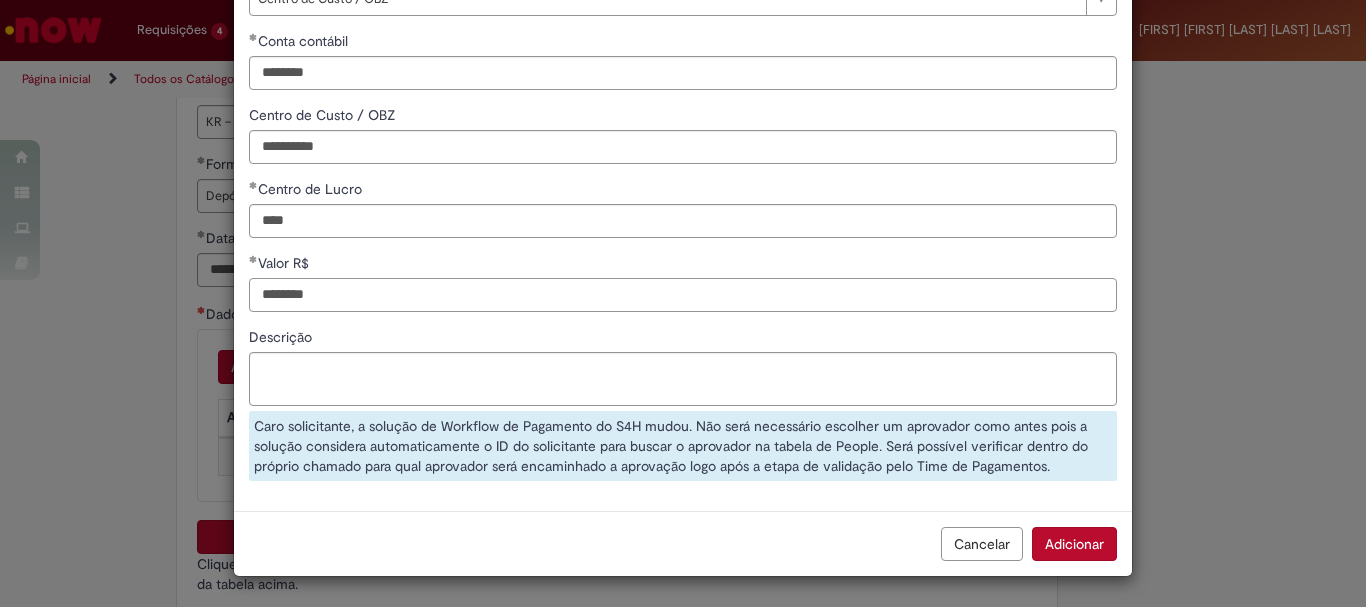 type on "********" 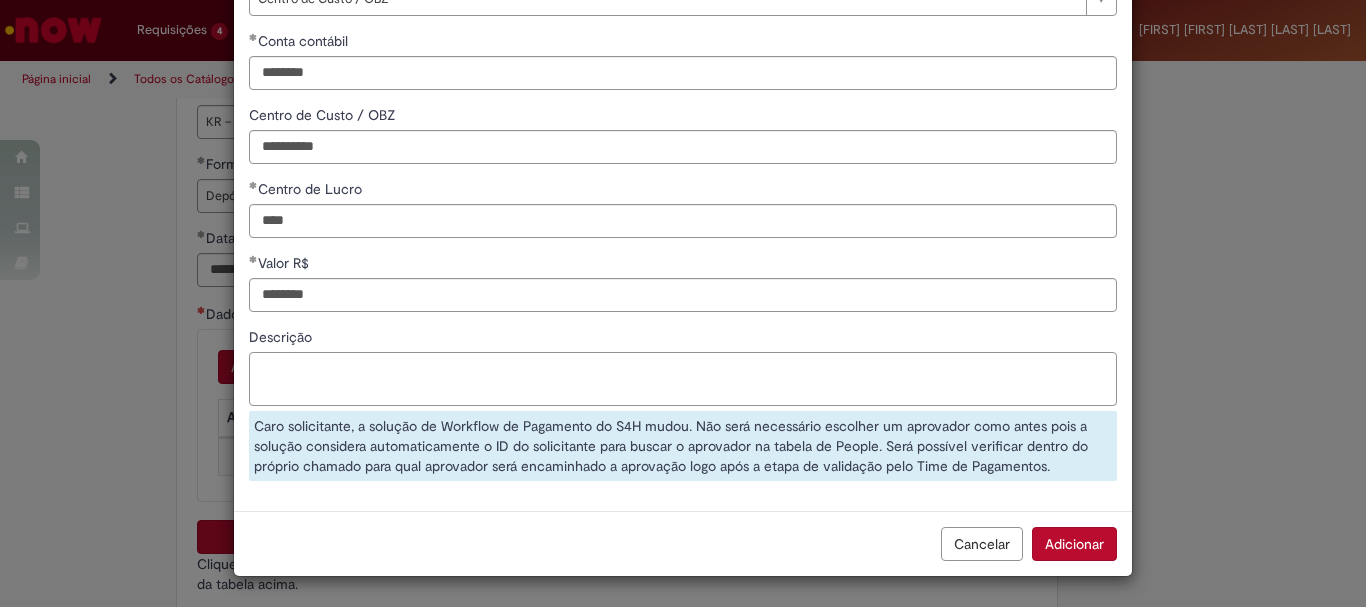 click on "Descrição" at bounding box center [683, 379] 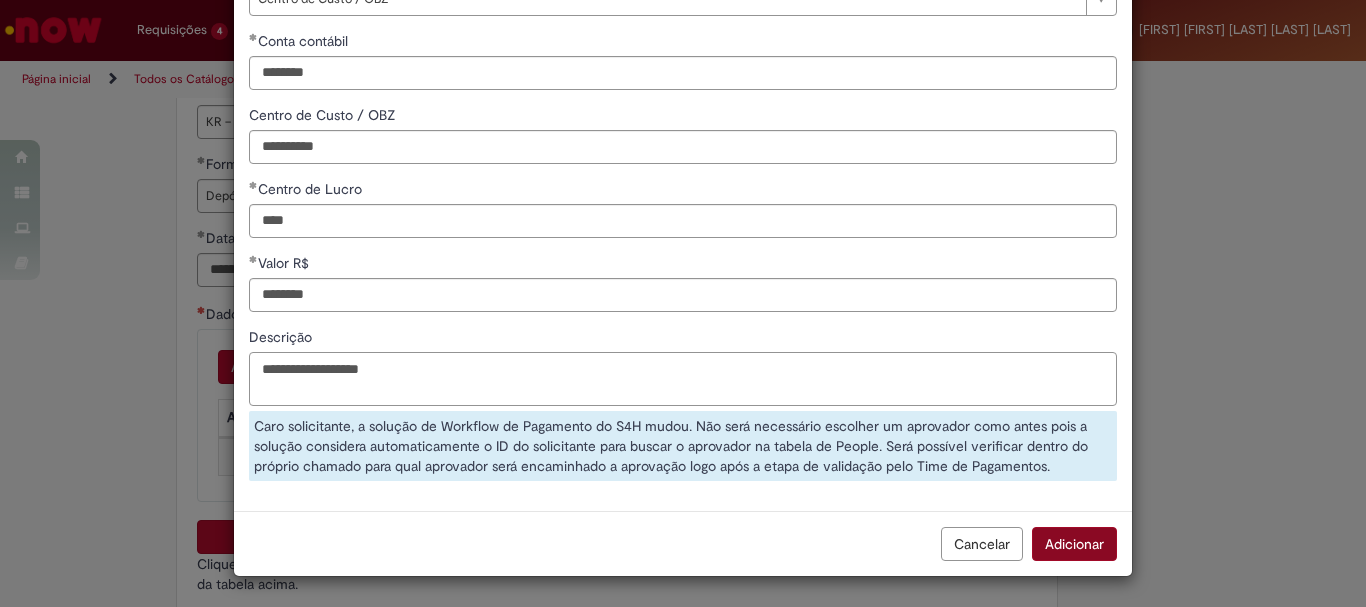 type on "**********" 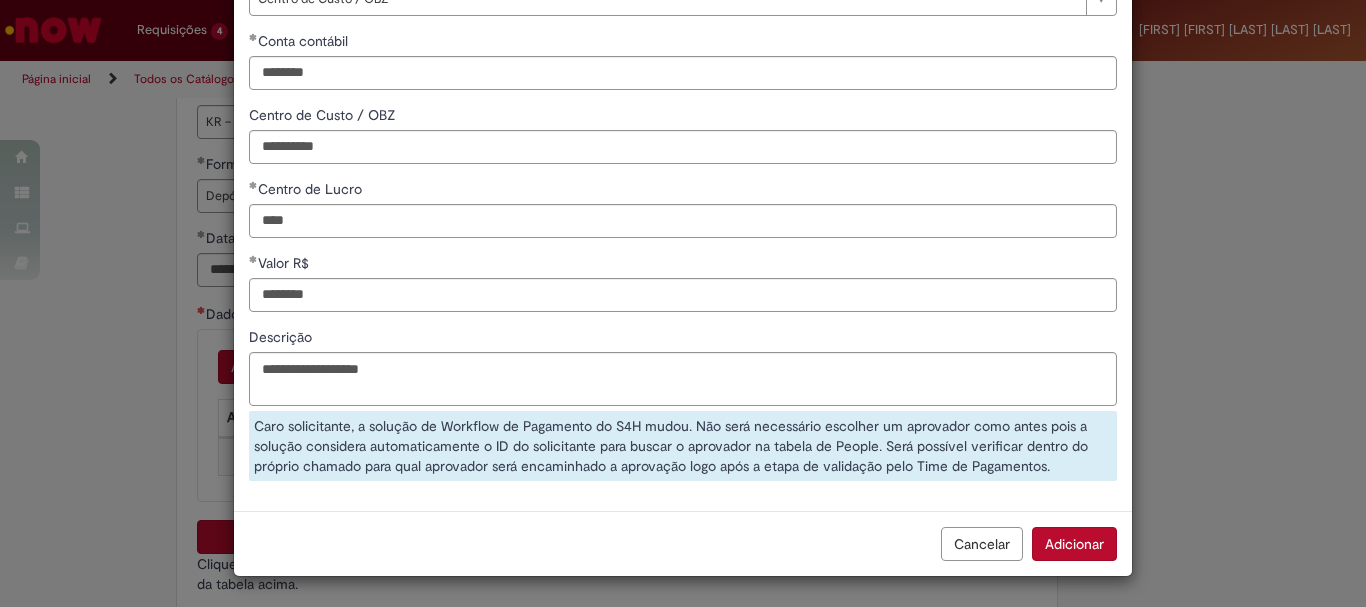 click on "Adicionar" at bounding box center [1074, 544] 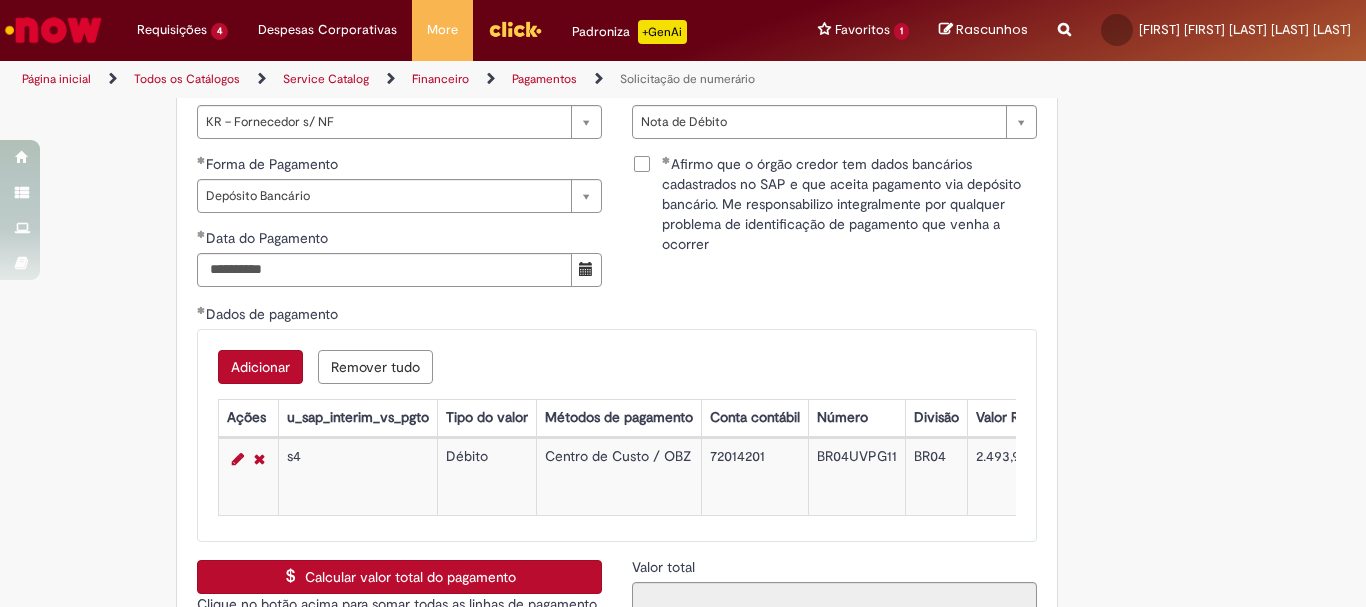 scroll, scrollTop: 217, scrollLeft: 0, axis: vertical 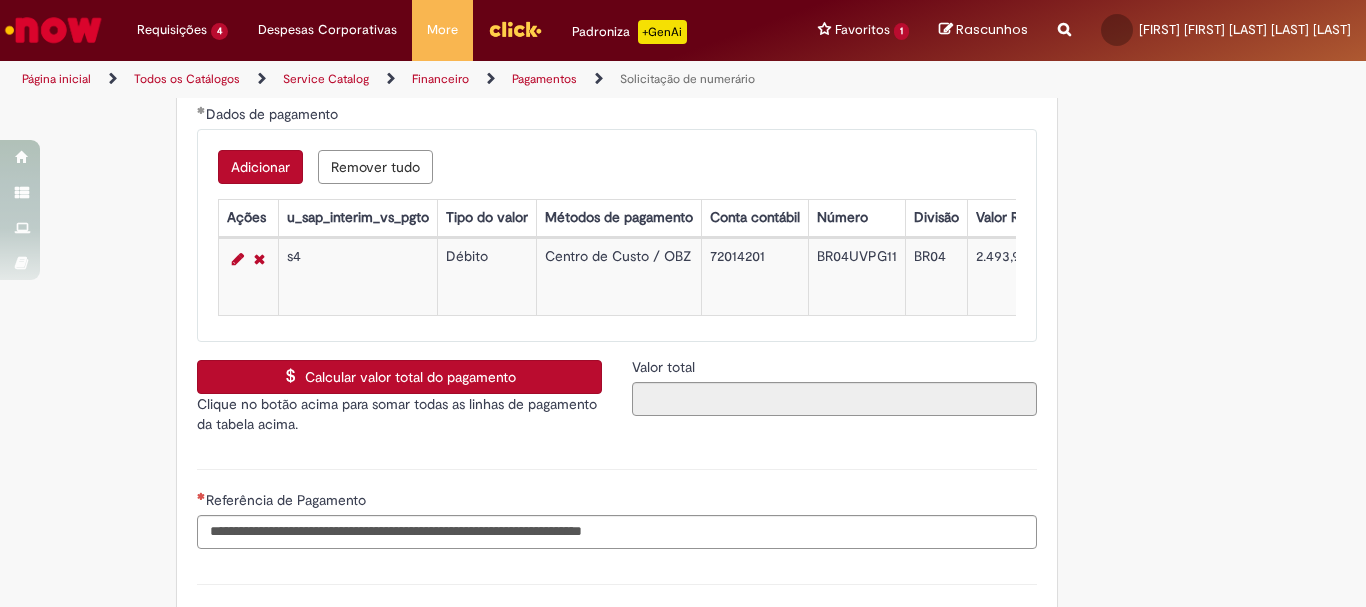 click on "Calcular valor total do pagamento" at bounding box center [399, 377] 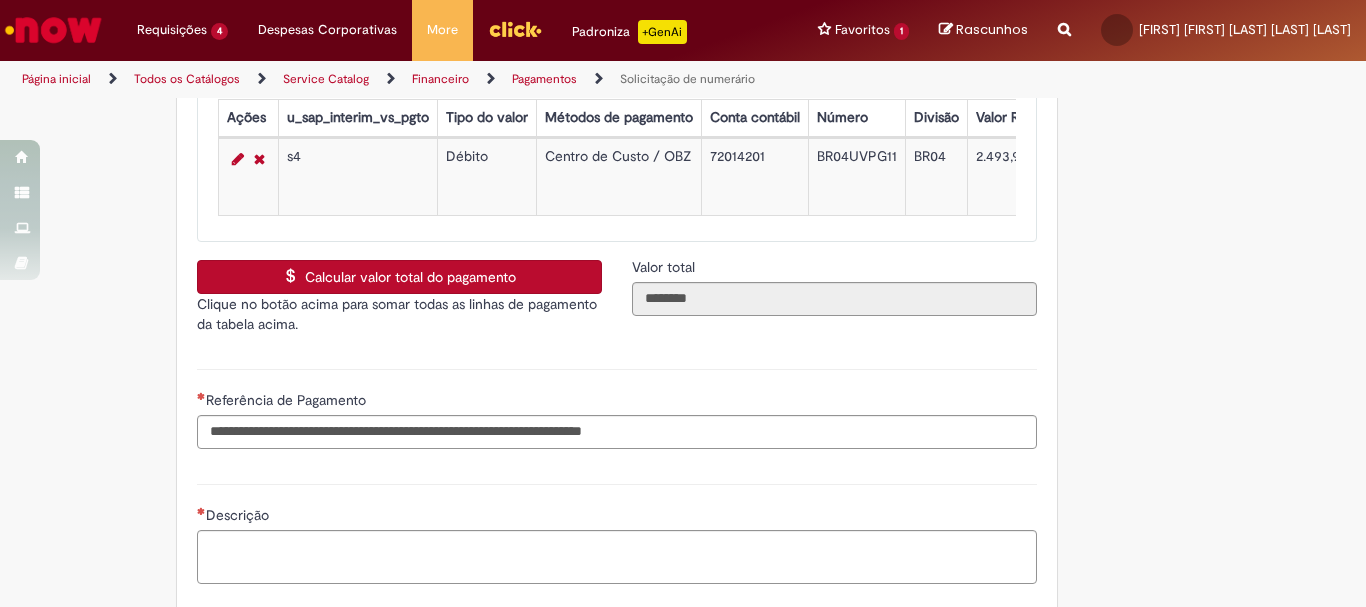 scroll, scrollTop: 3400, scrollLeft: 0, axis: vertical 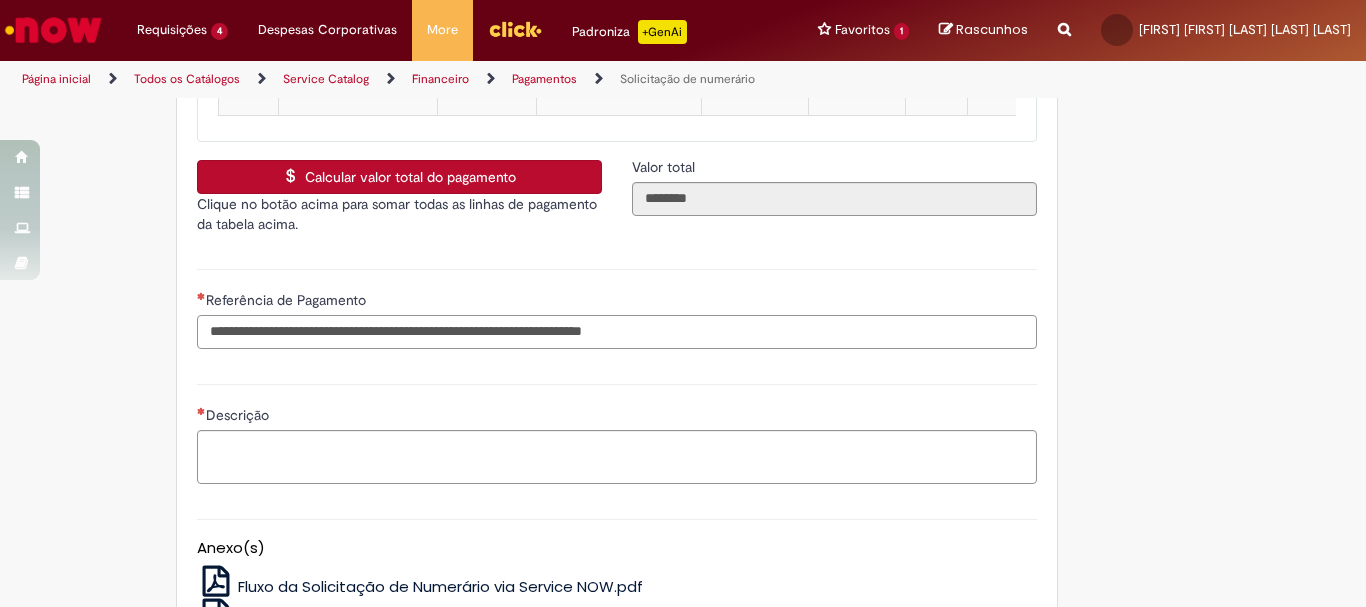 click on "Referência de Pagamento" at bounding box center (617, 332) 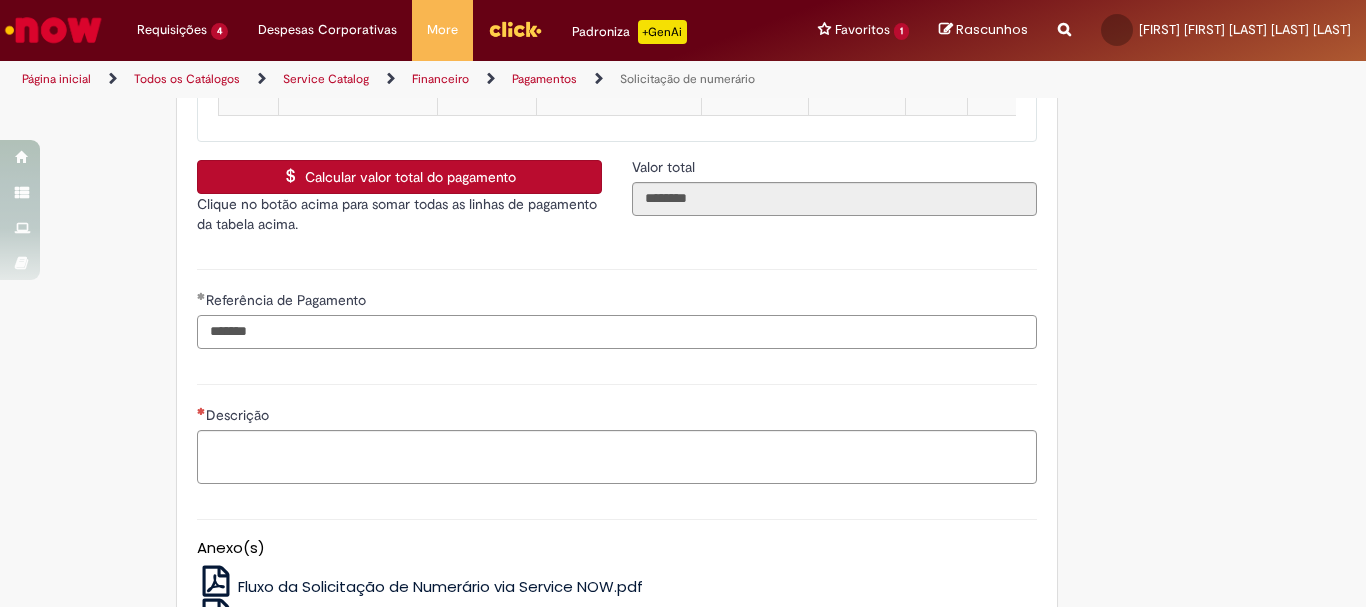 type on "*******" 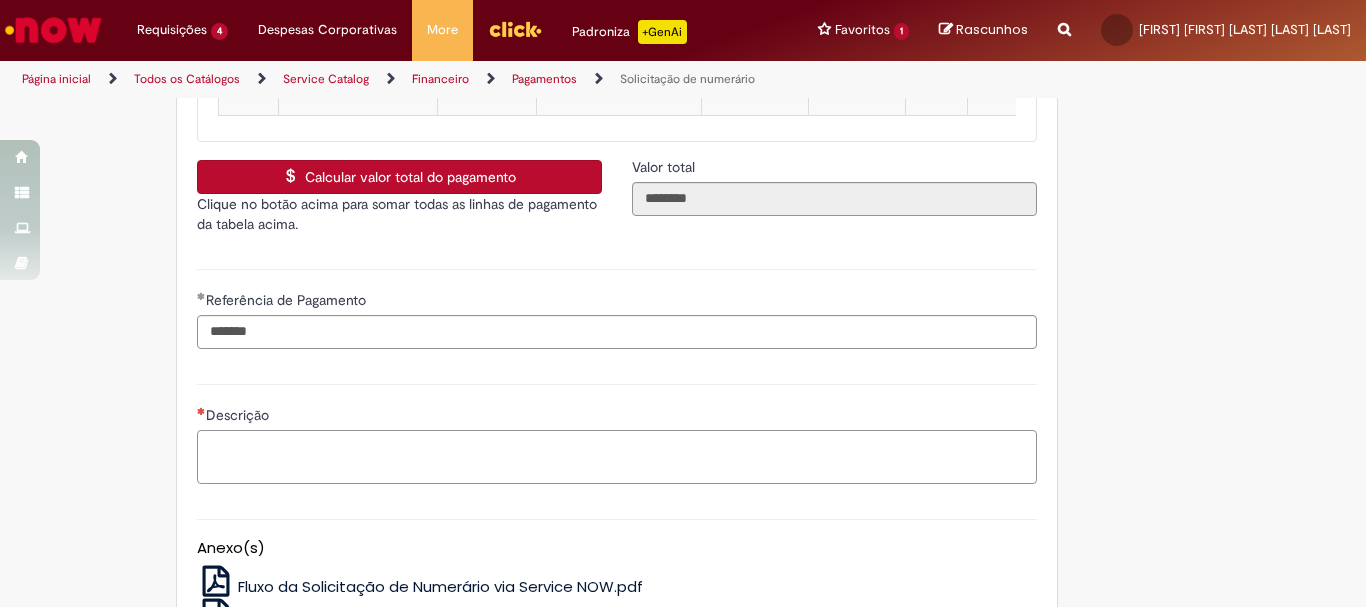 click on "Descrição" at bounding box center [617, 457] 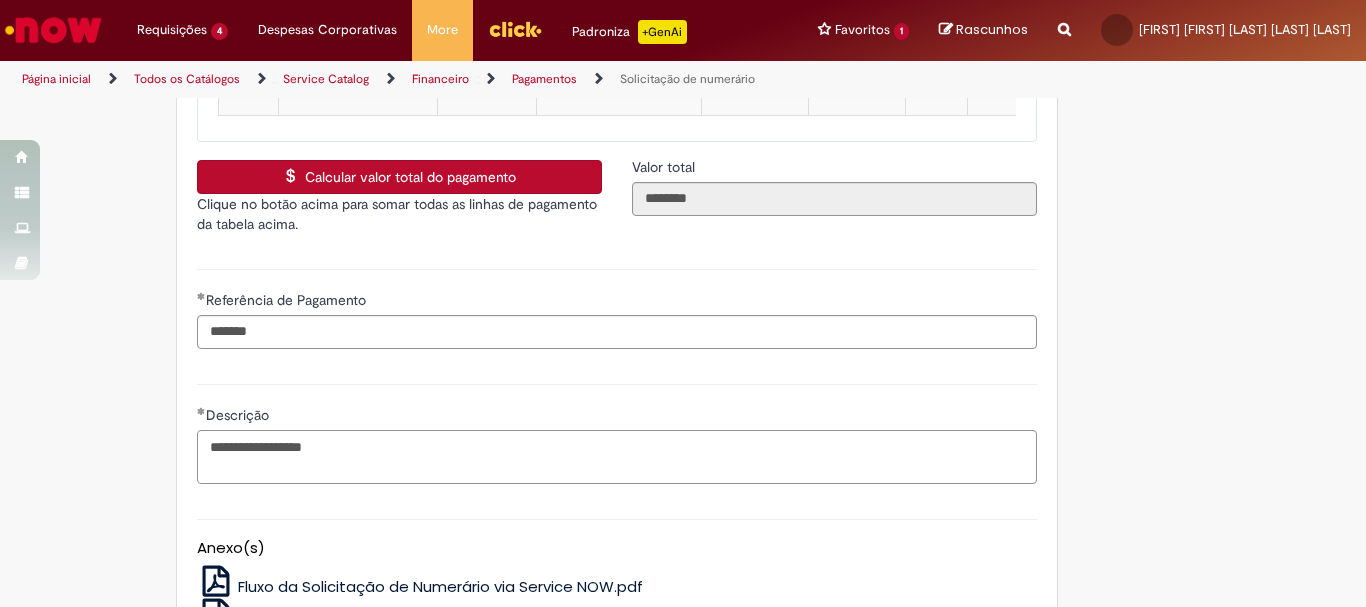scroll, scrollTop: 3691, scrollLeft: 0, axis: vertical 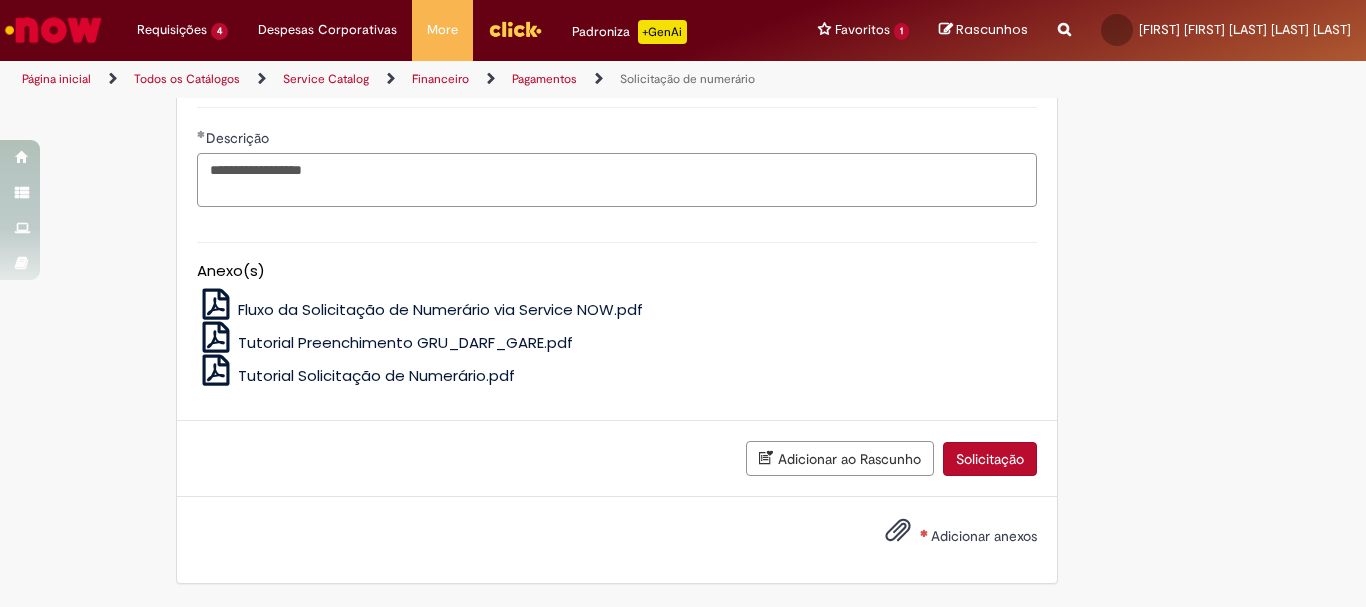 type on "**********" 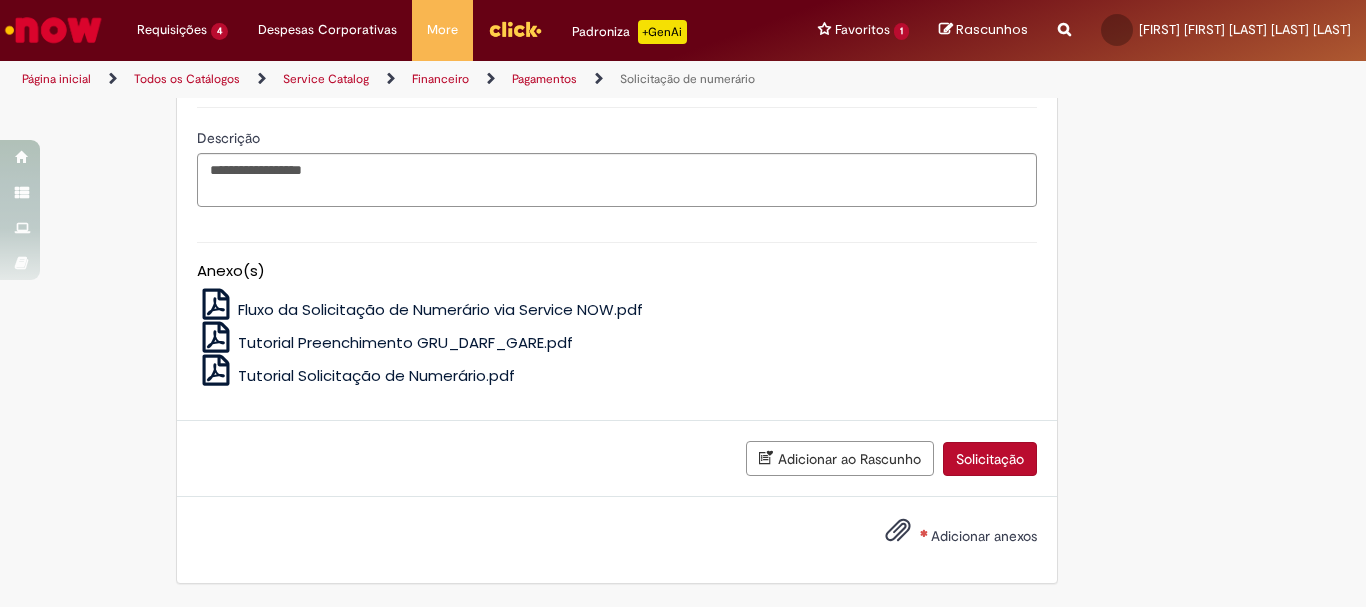 click on "Adicionar anexos" at bounding box center [984, 536] 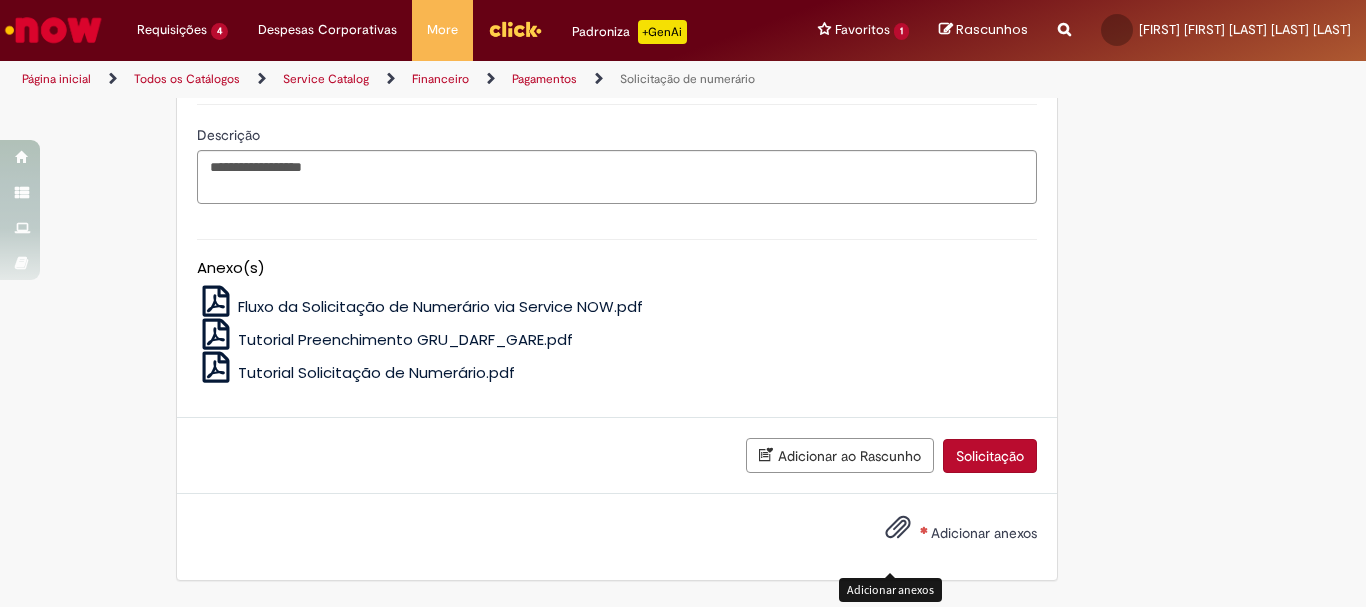 click at bounding box center [898, 528] 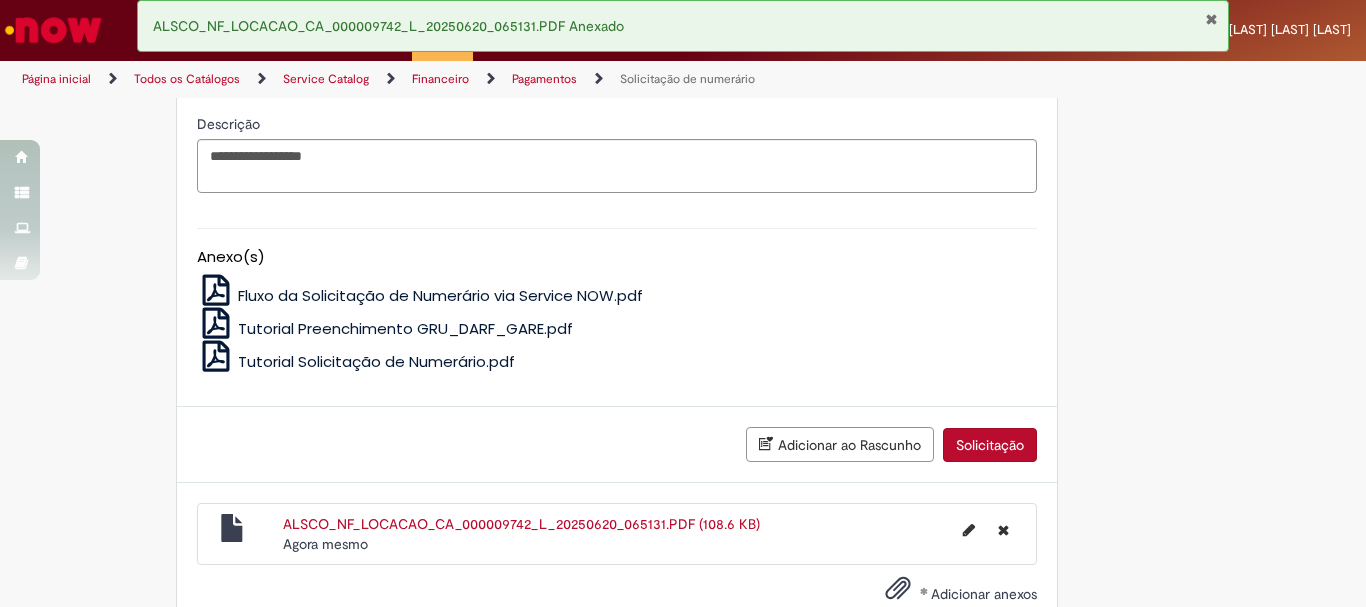 click on "Solicitação" at bounding box center [990, 445] 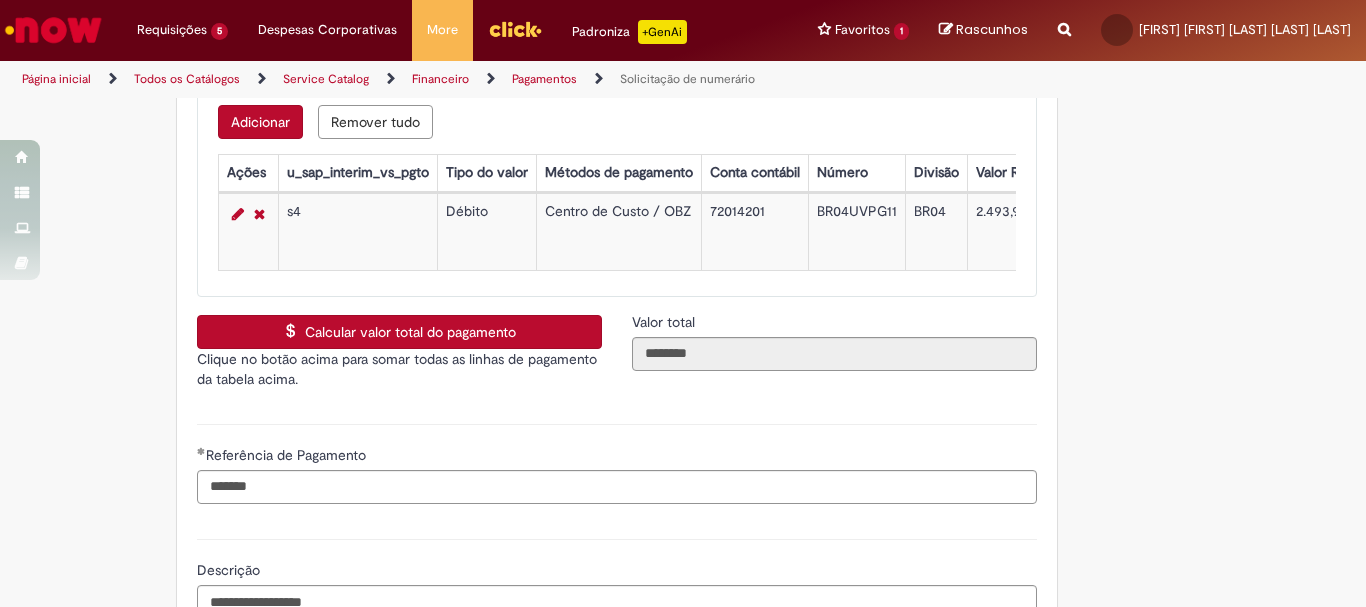 scroll, scrollTop: 0, scrollLeft: 0, axis: both 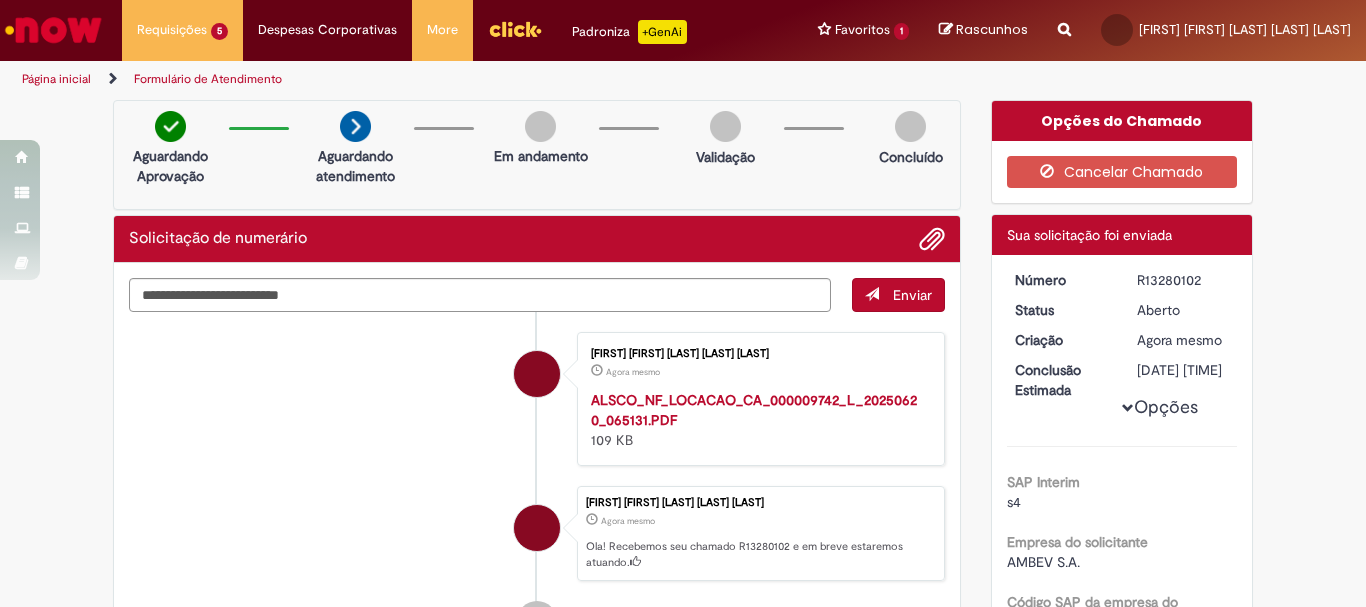 drag, startPoint x: 1139, startPoint y: 282, endPoint x: 1197, endPoint y: 275, distance: 58.420887 